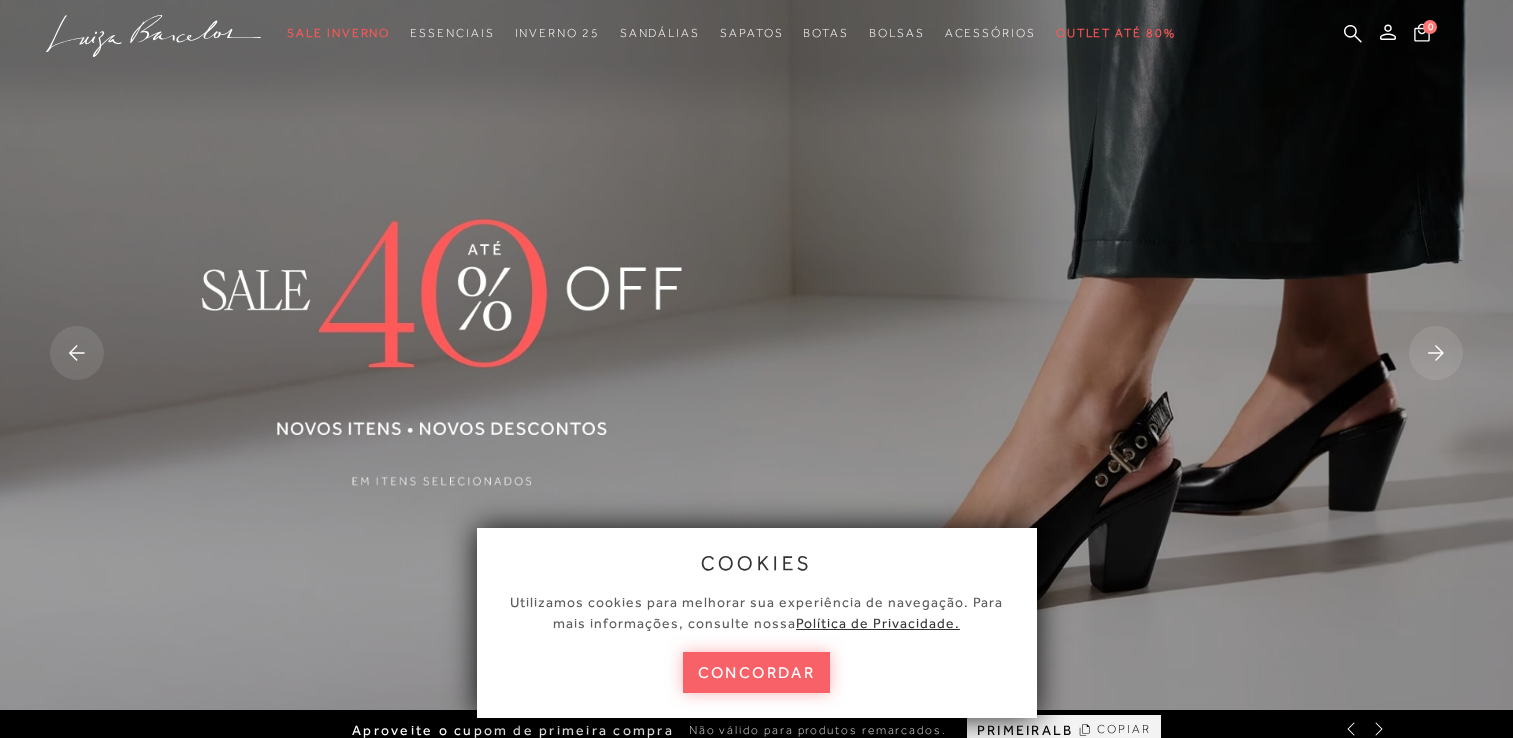 scroll, scrollTop: 0, scrollLeft: 0, axis: both 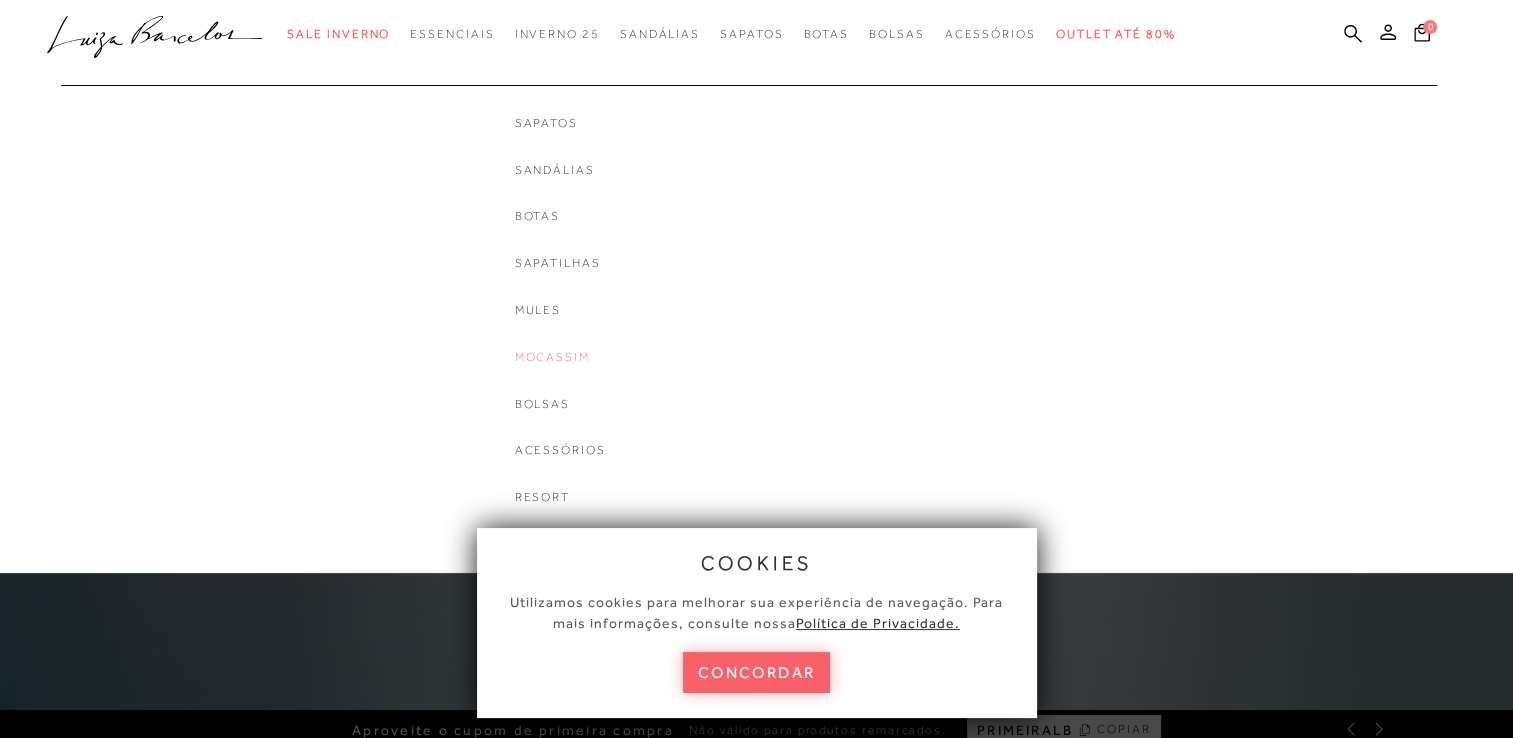 click on "Mocassim" at bounding box center (560, 357) 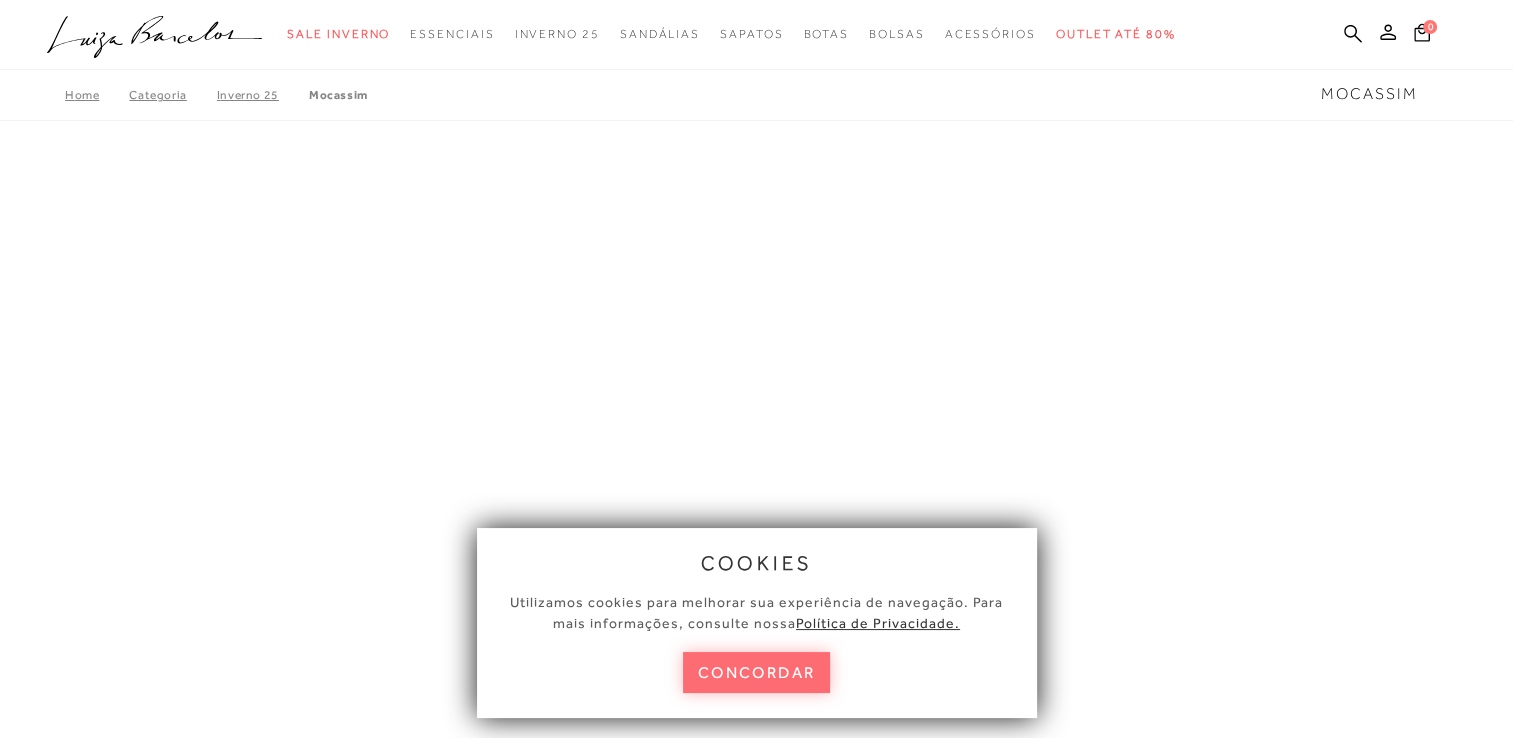 click on "concordar" at bounding box center (757, 672) 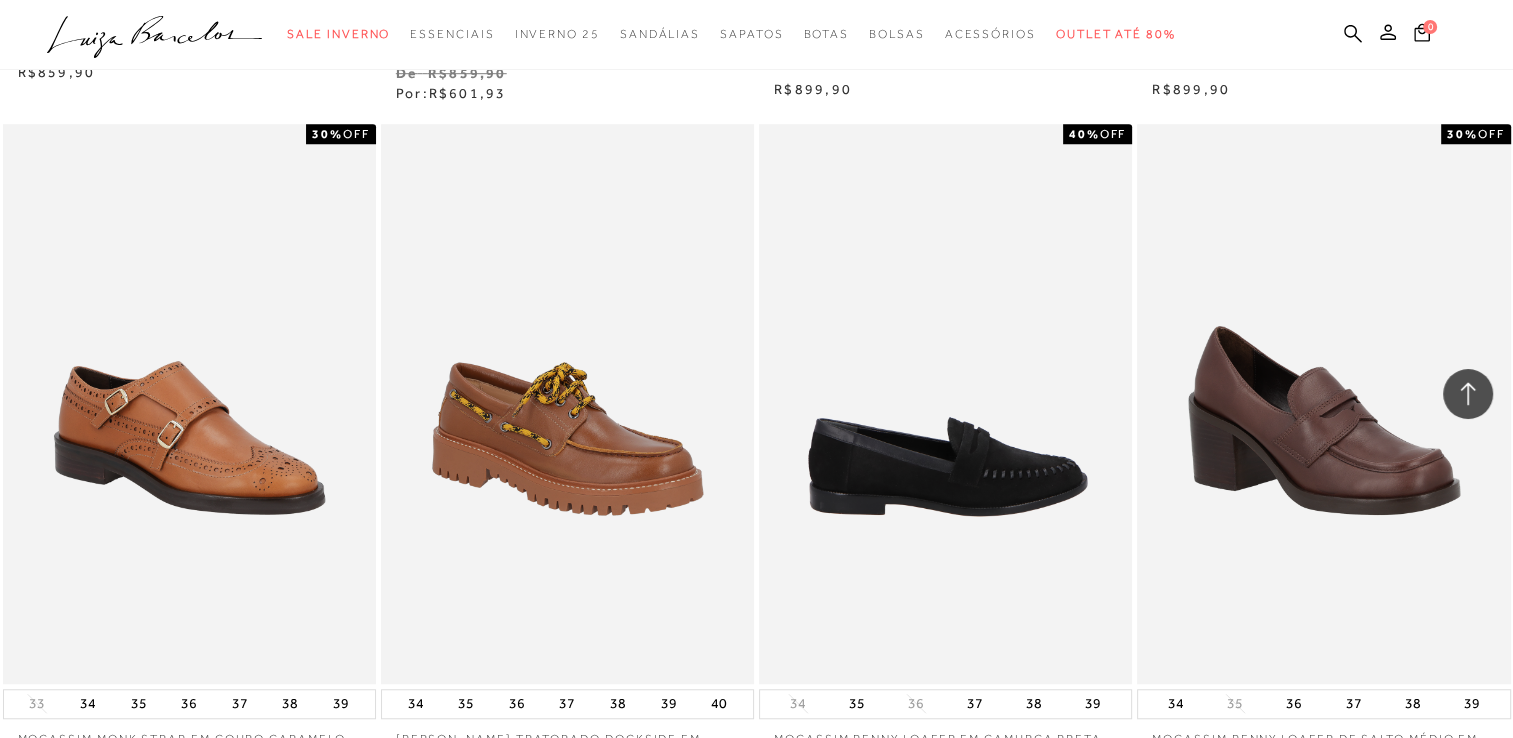 scroll, scrollTop: 1500, scrollLeft: 0, axis: vertical 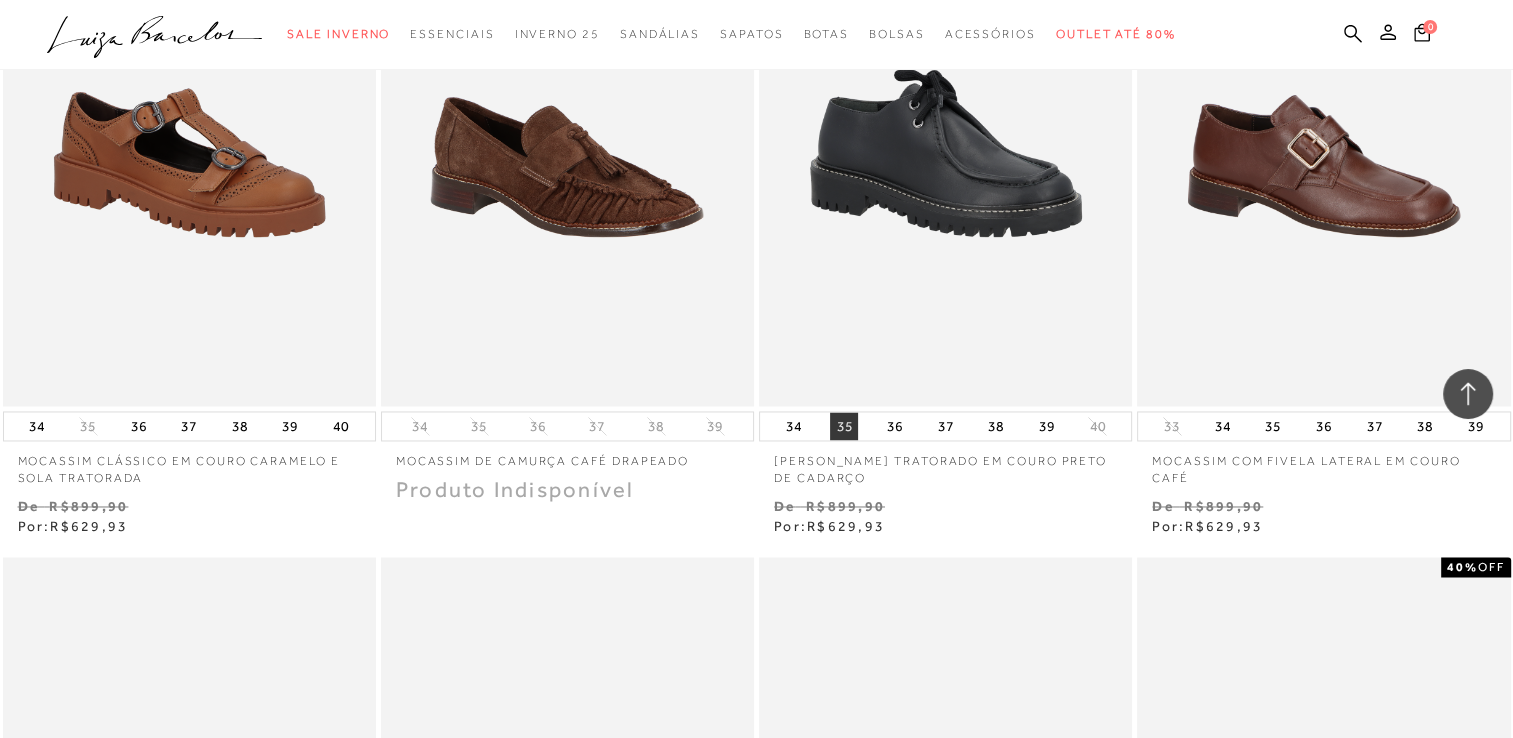click on "35" at bounding box center (844, 426) 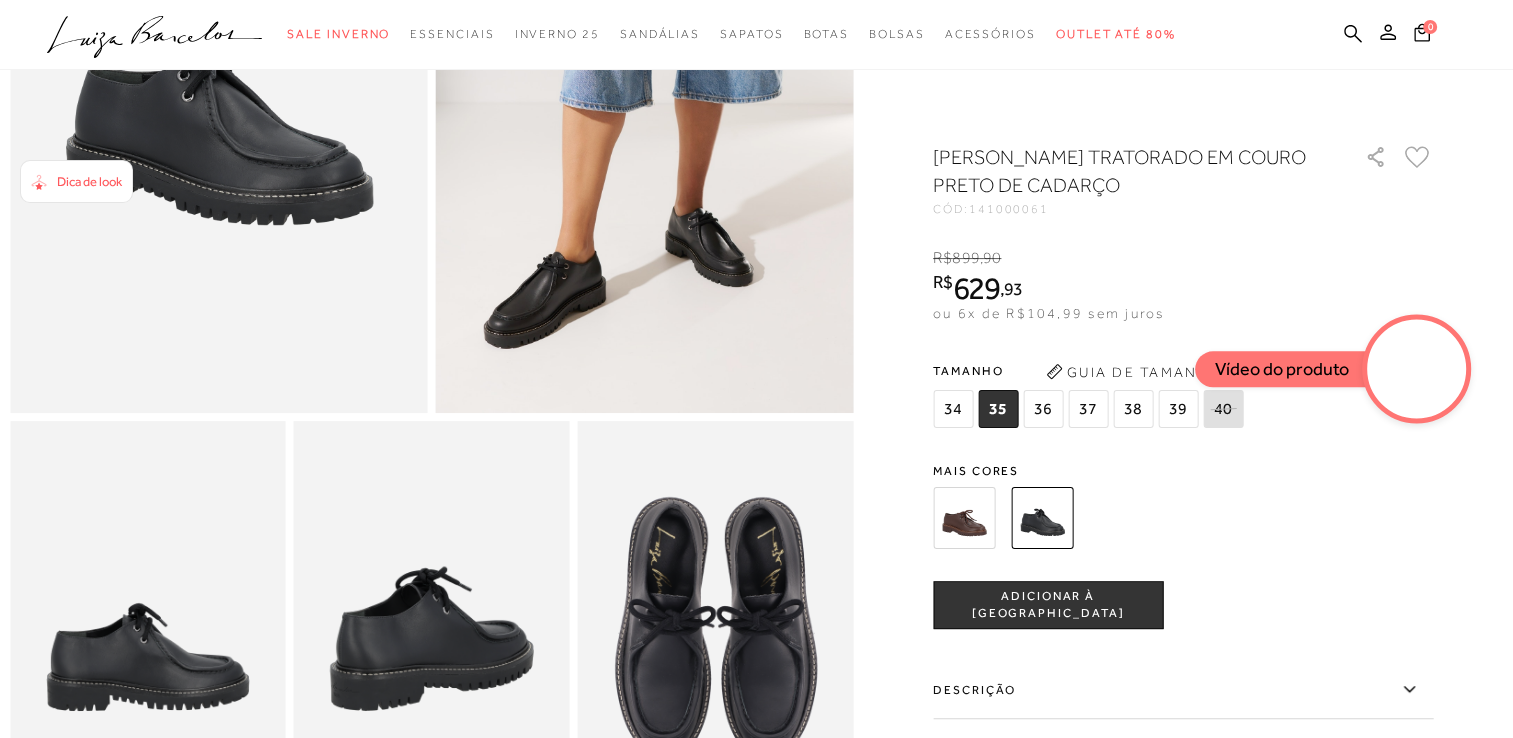 scroll, scrollTop: 400, scrollLeft: 0, axis: vertical 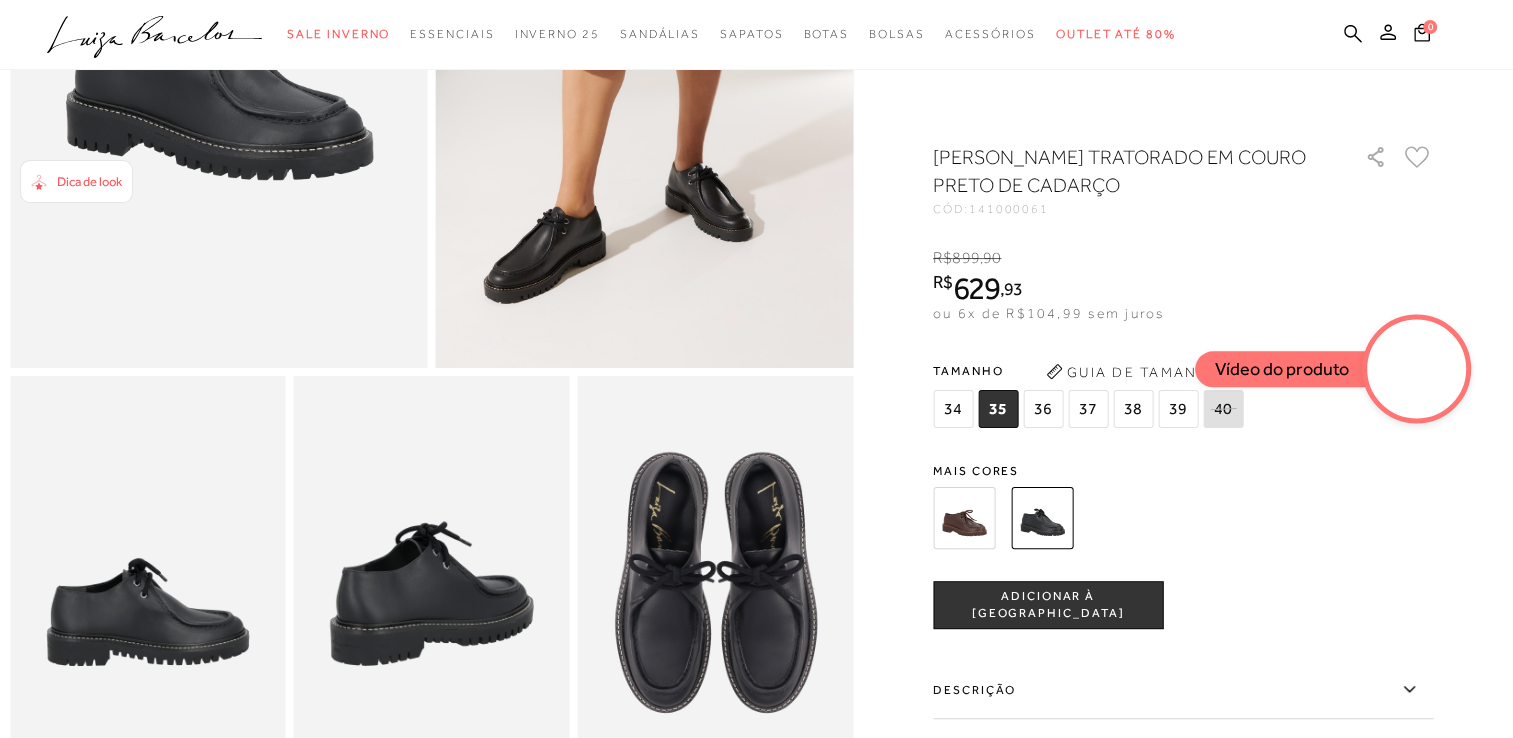 click on "ADICIONAR À SACOLA" at bounding box center [1048, 605] 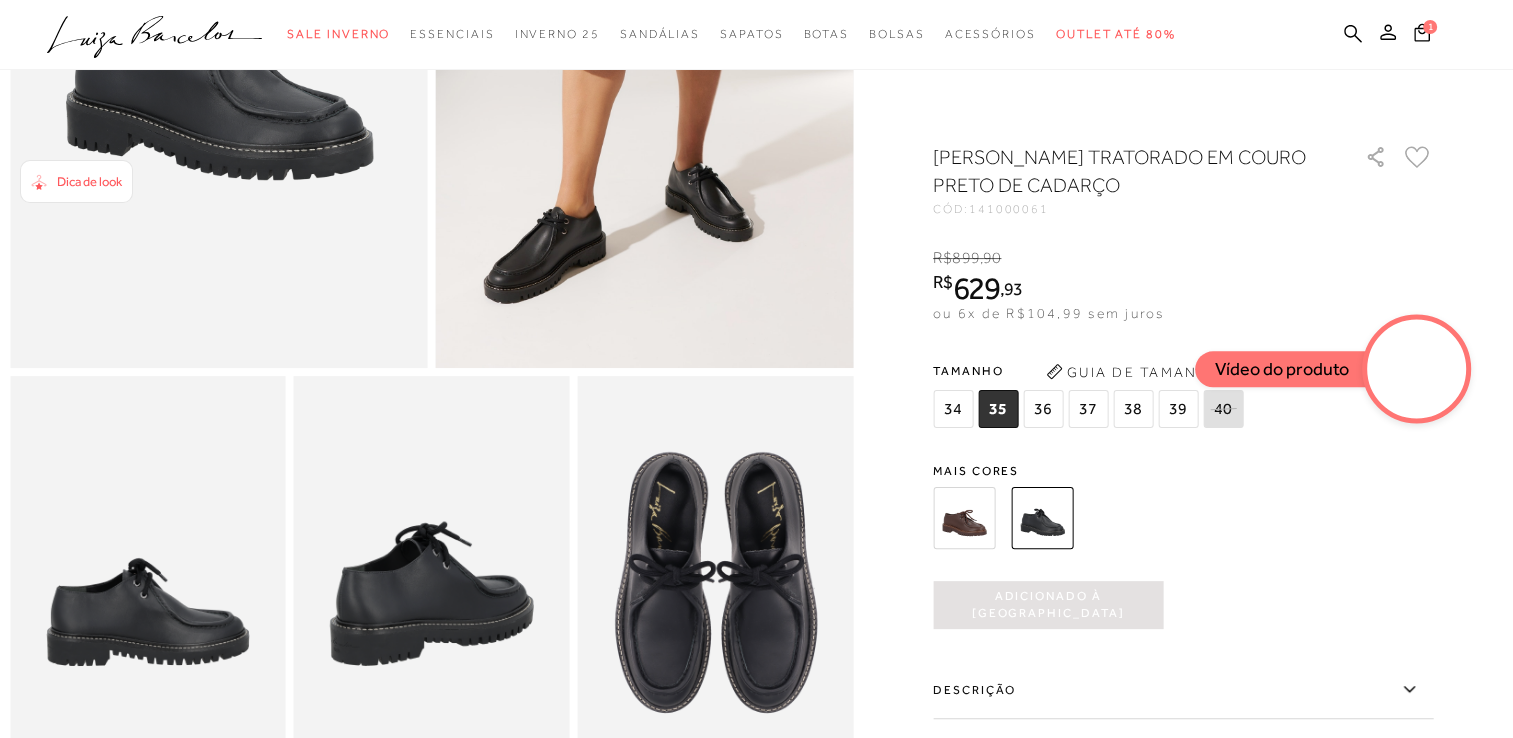 scroll, scrollTop: 0, scrollLeft: 0, axis: both 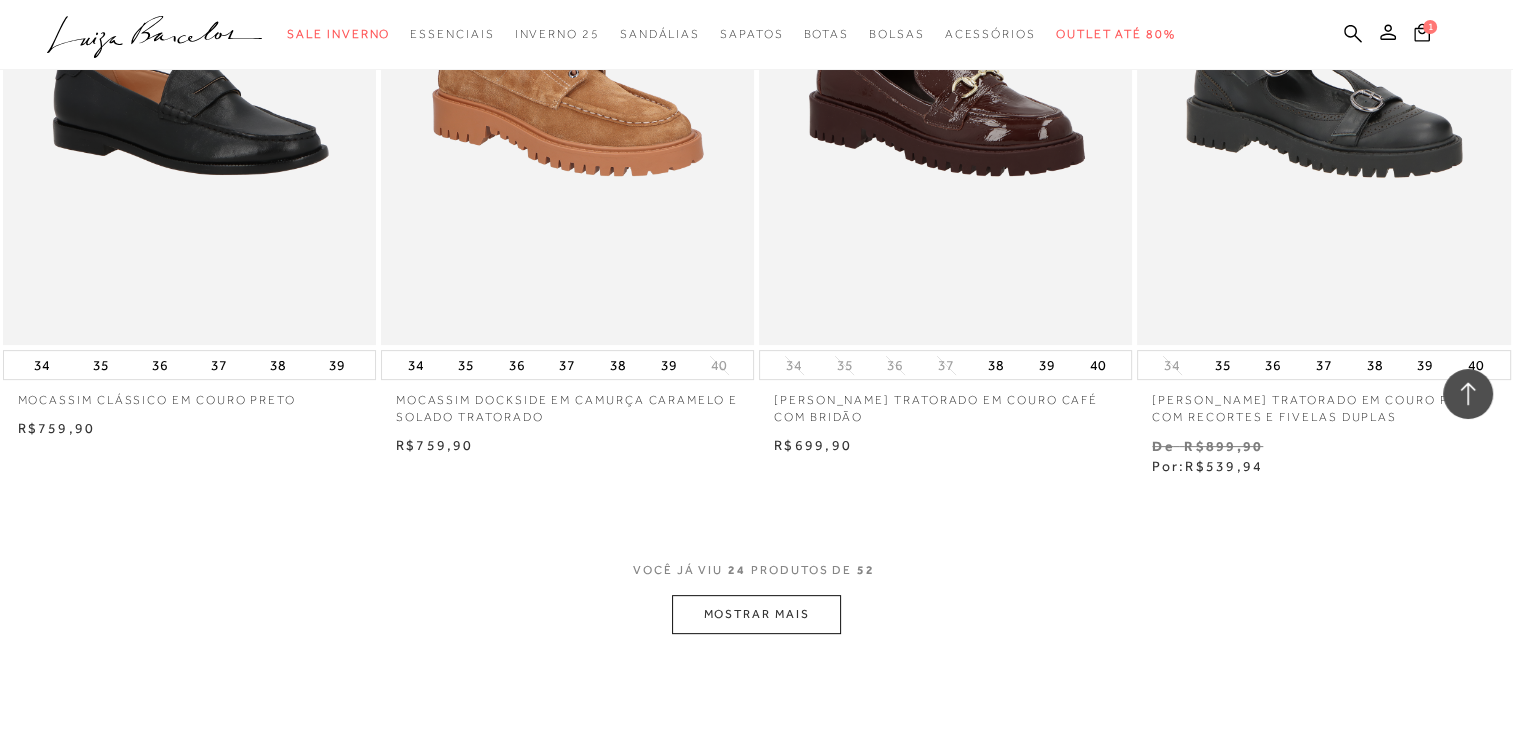 click on "MOSTRAR MAIS" at bounding box center (756, 614) 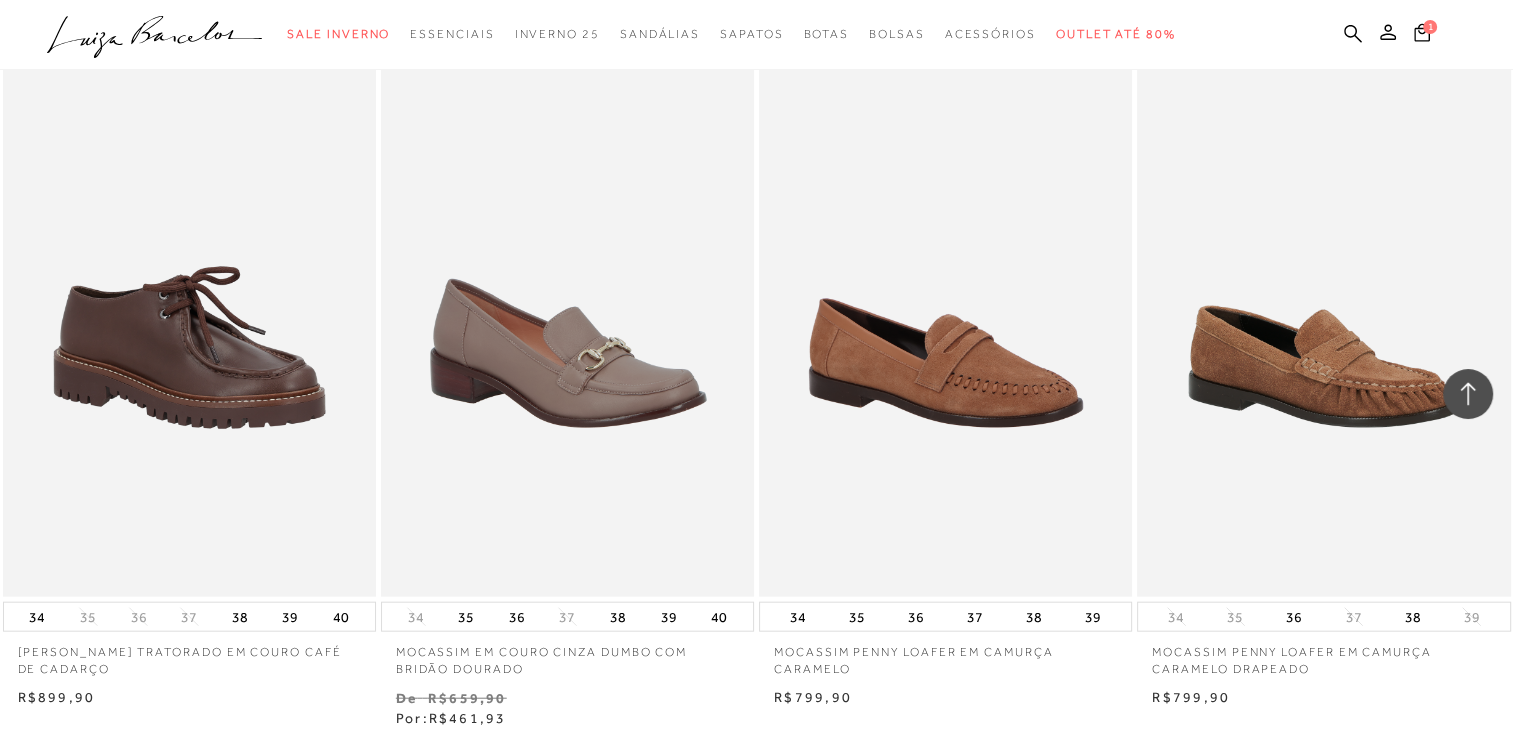 scroll, scrollTop: 11900, scrollLeft: 0, axis: vertical 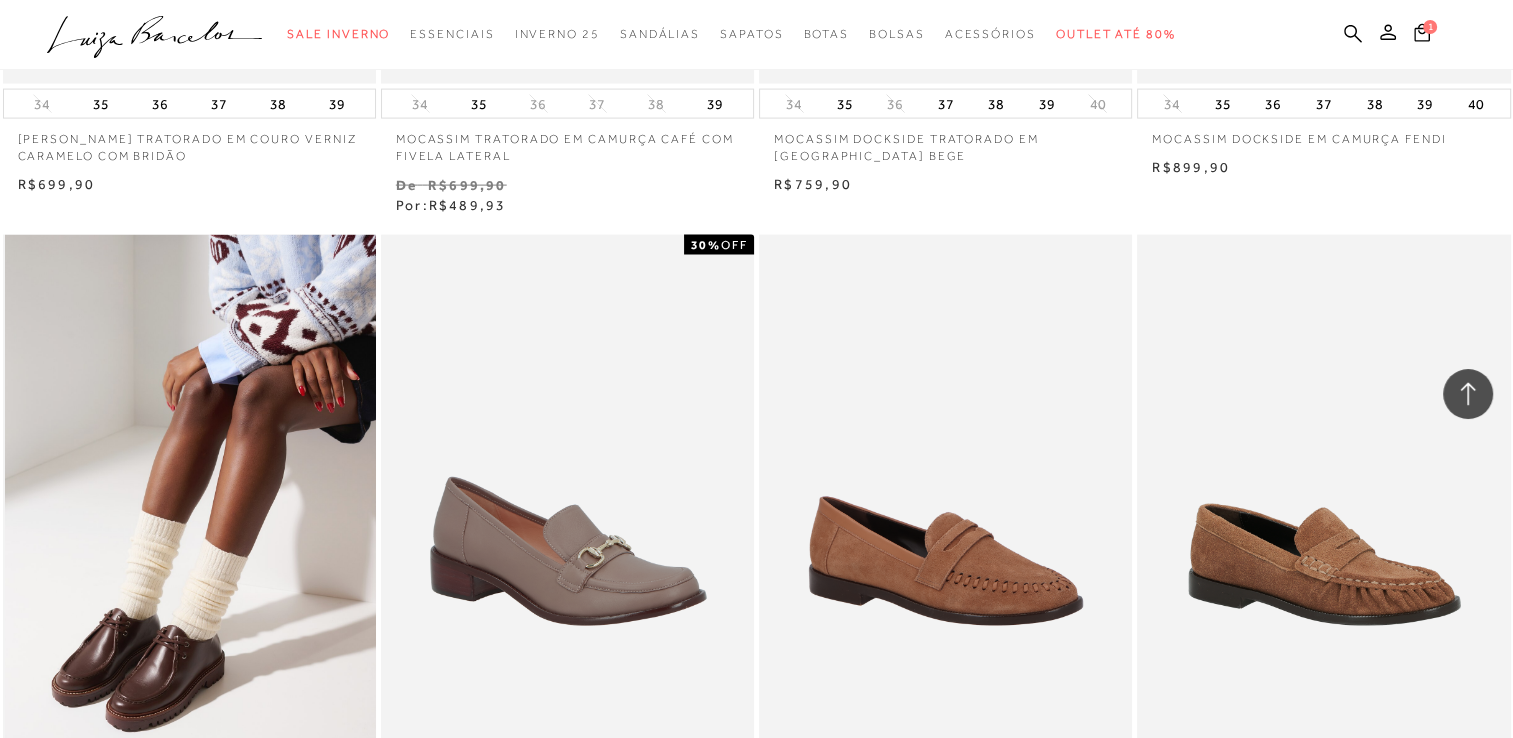 click at bounding box center [190, 515] 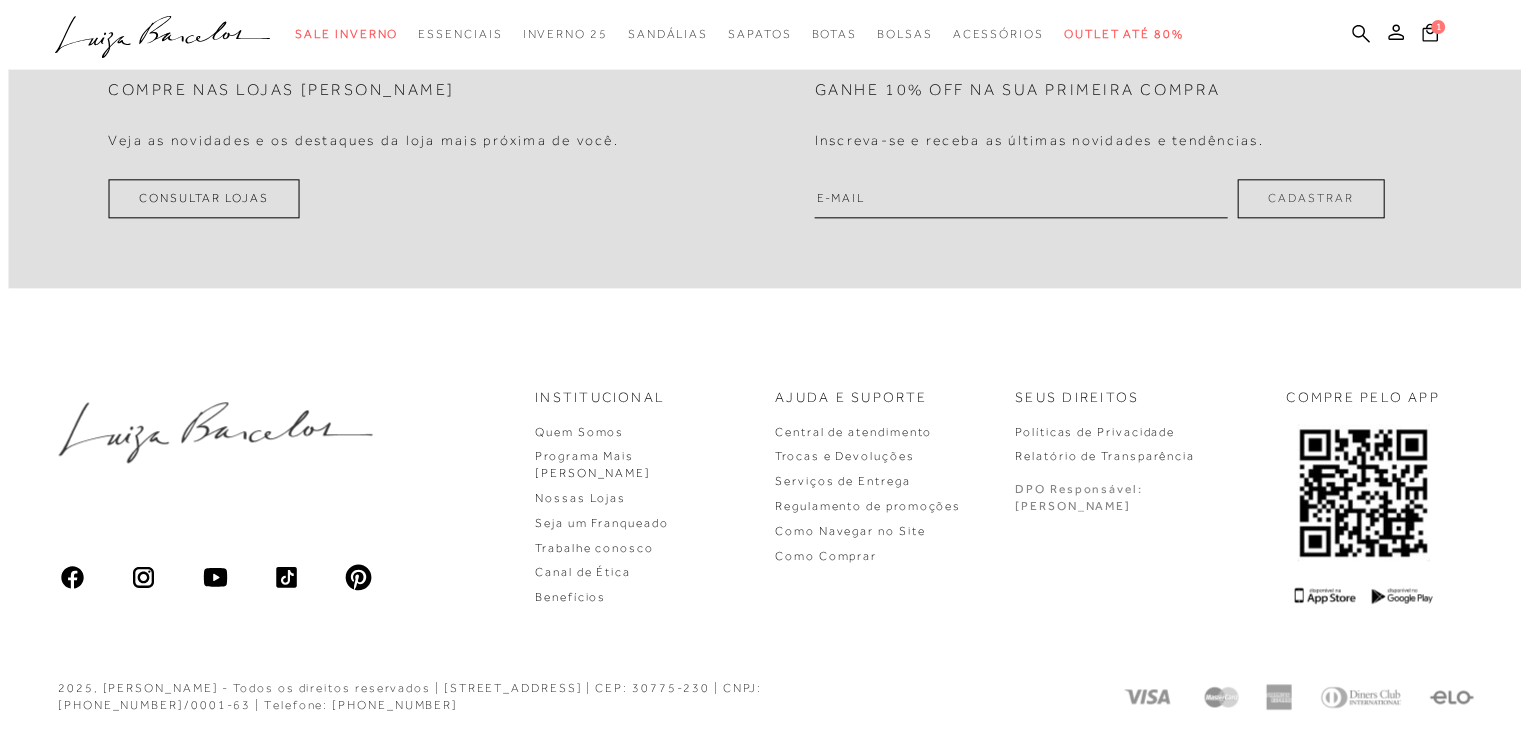 scroll, scrollTop: 0, scrollLeft: 0, axis: both 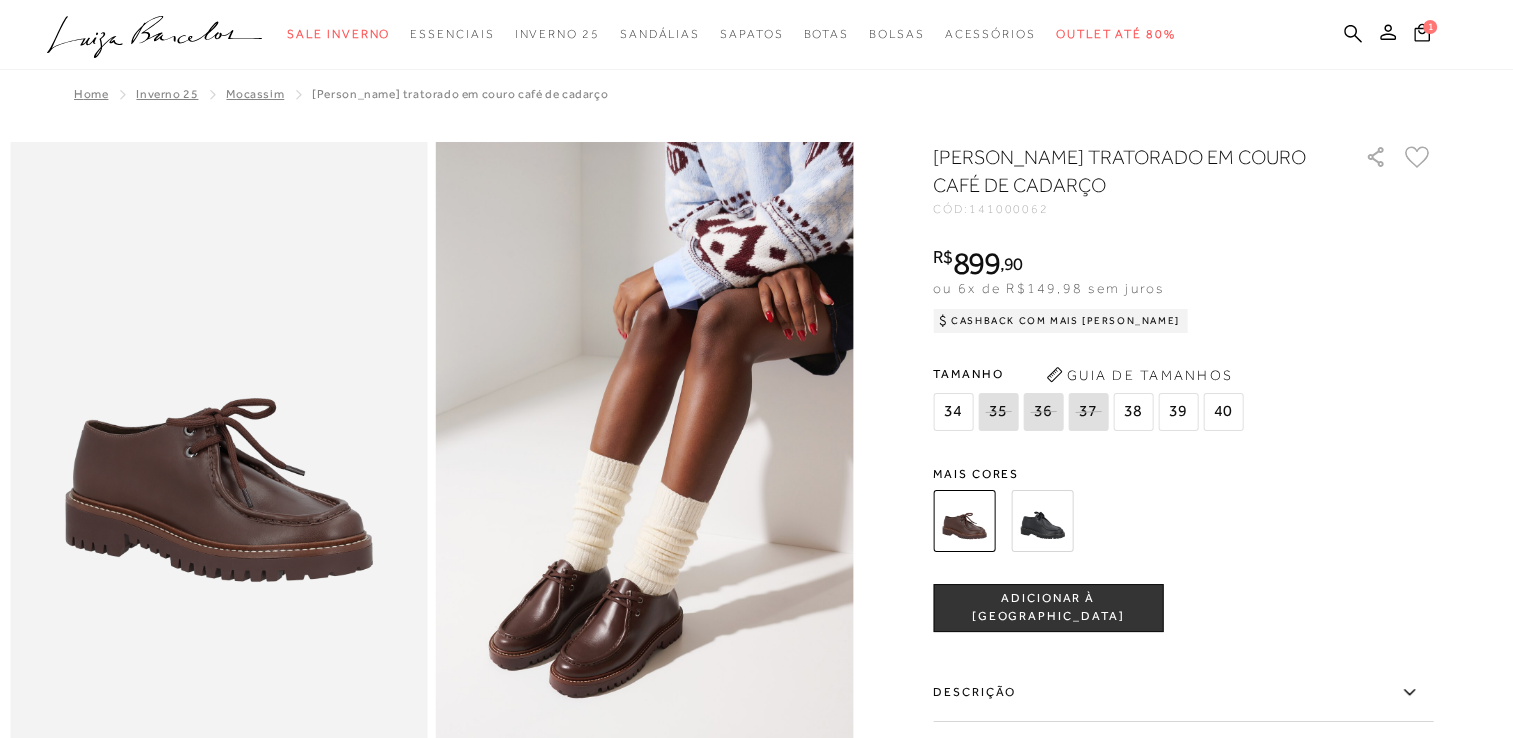 click 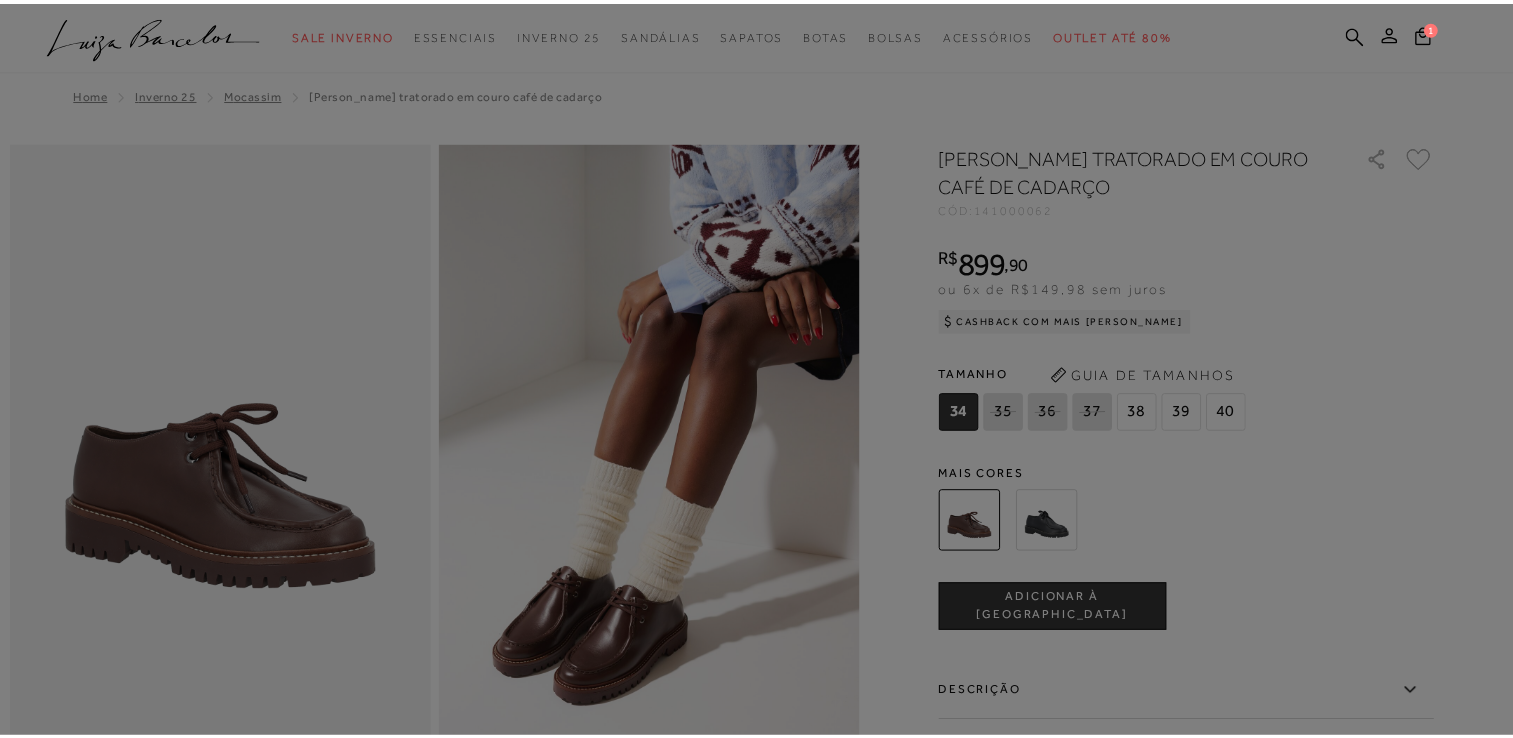 scroll, scrollTop: 0, scrollLeft: 0, axis: both 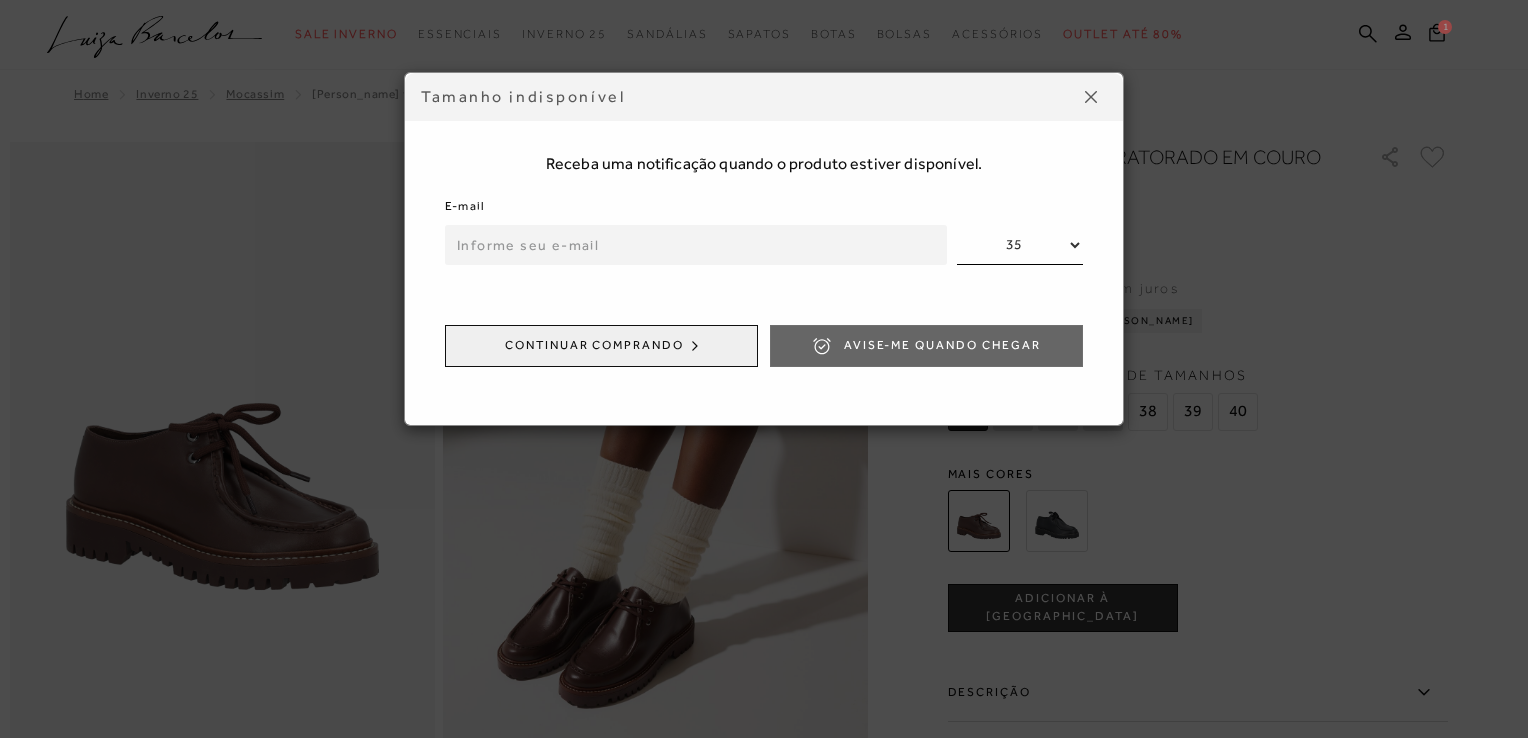 click at bounding box center [1091, 97] 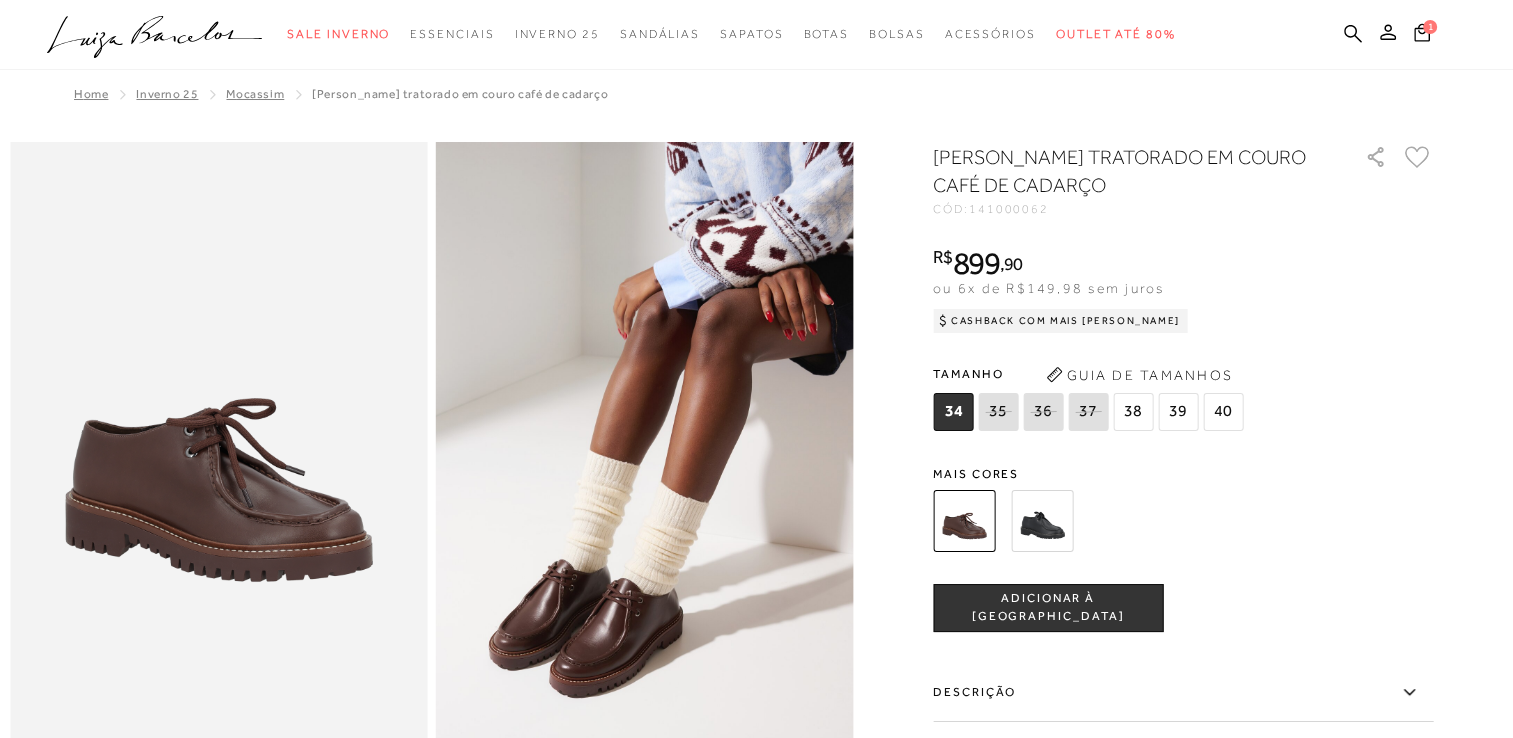 click at bounding box center (1042, 521) 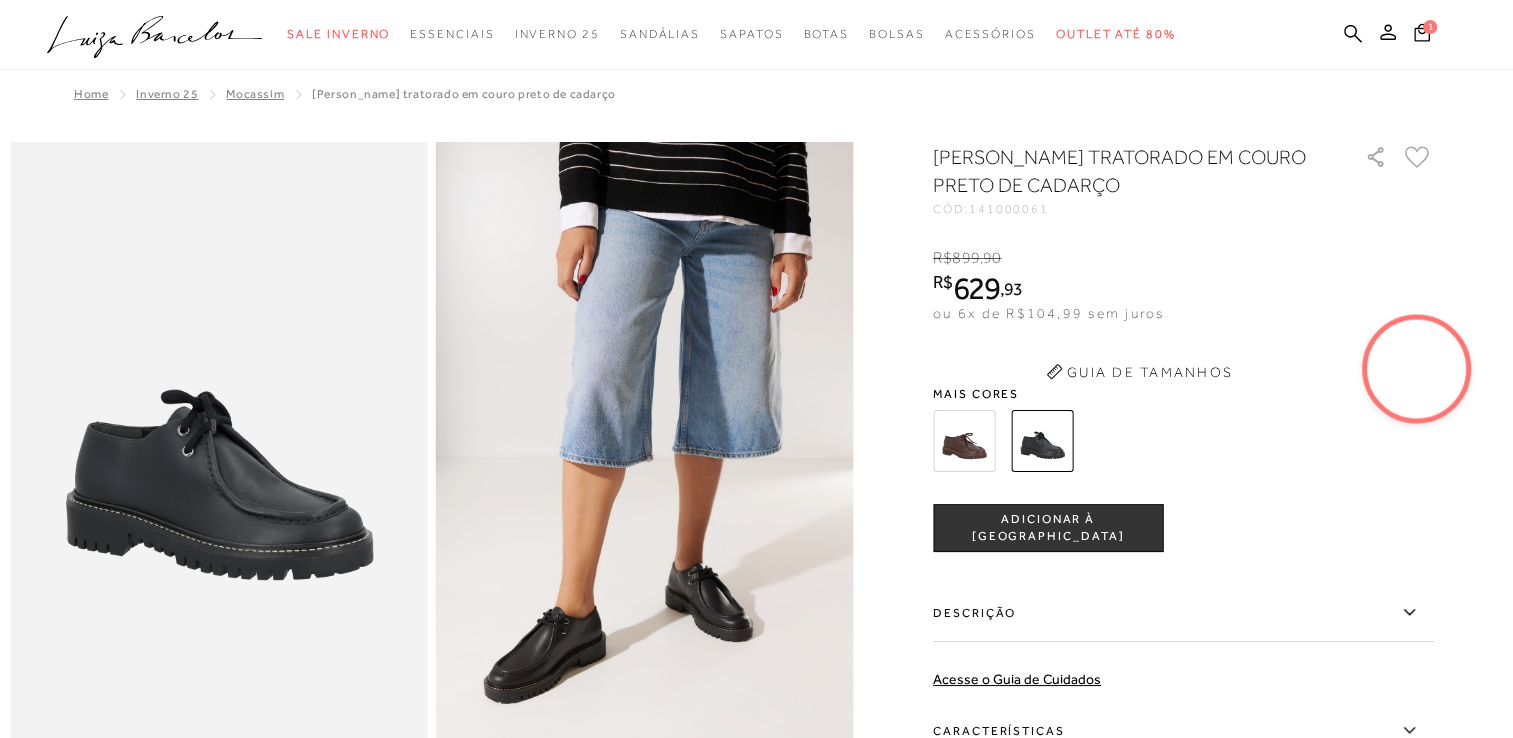 scroll, scrollTop: 0, scrollLeft: 0, axis: both 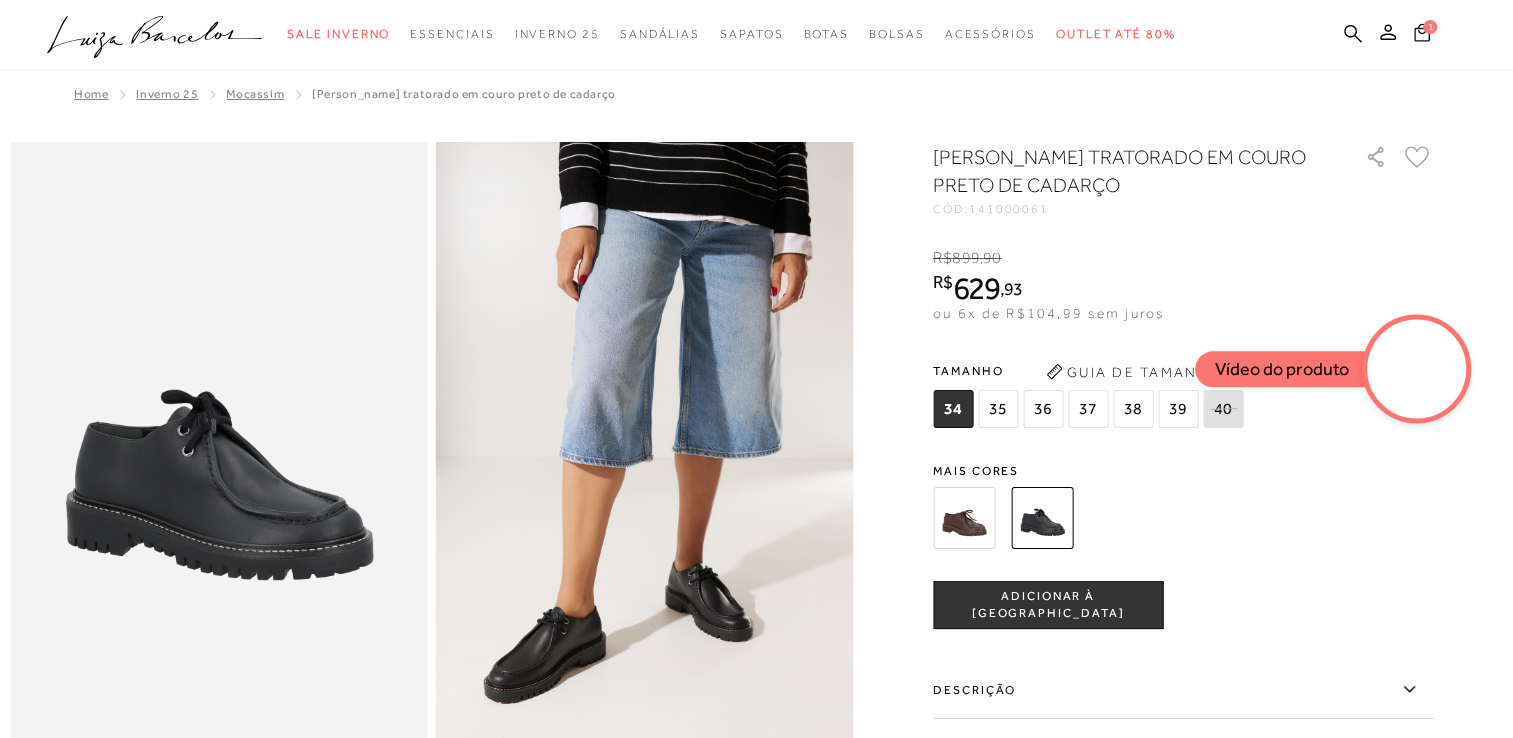 click 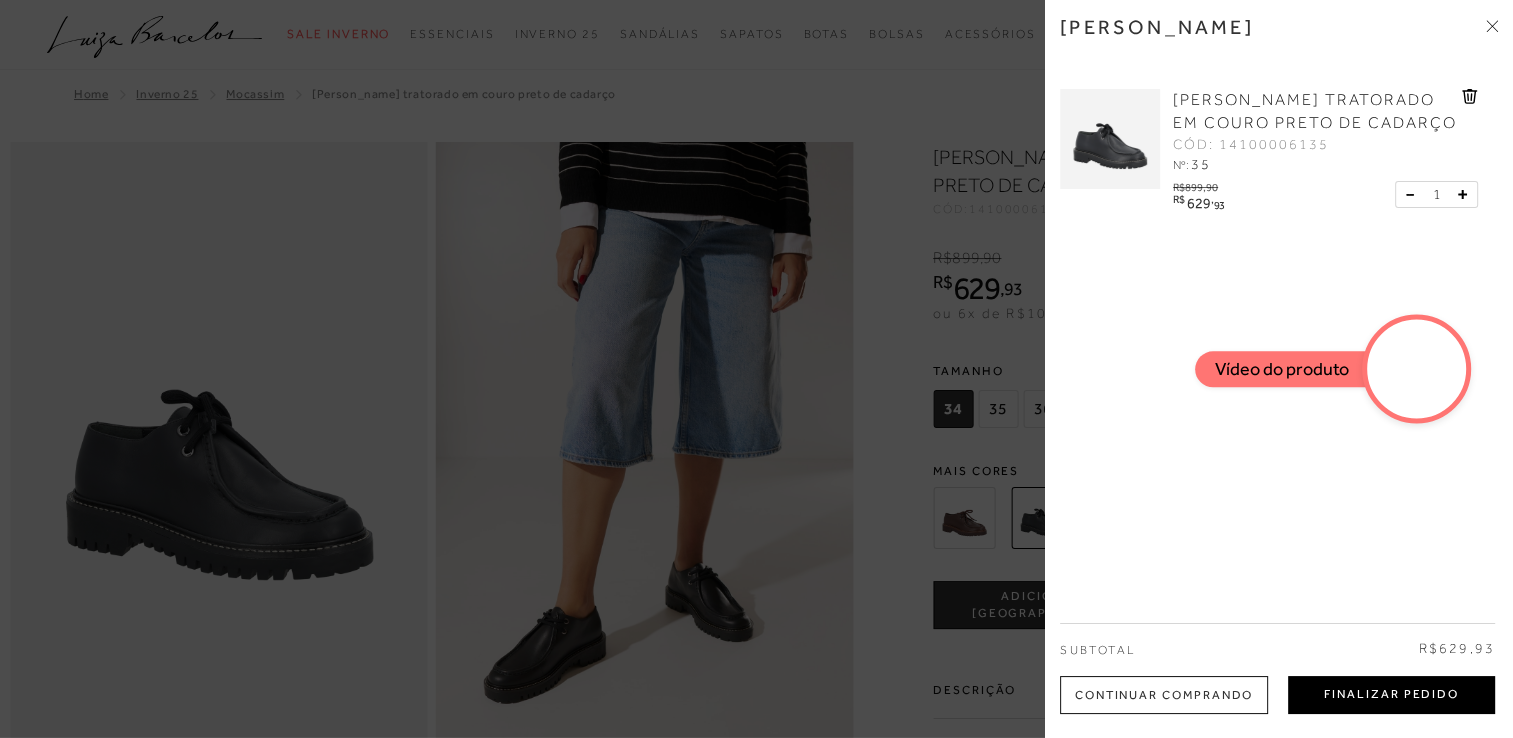 click on "Finalizar Pedido" at bounding box center (1391, 695) 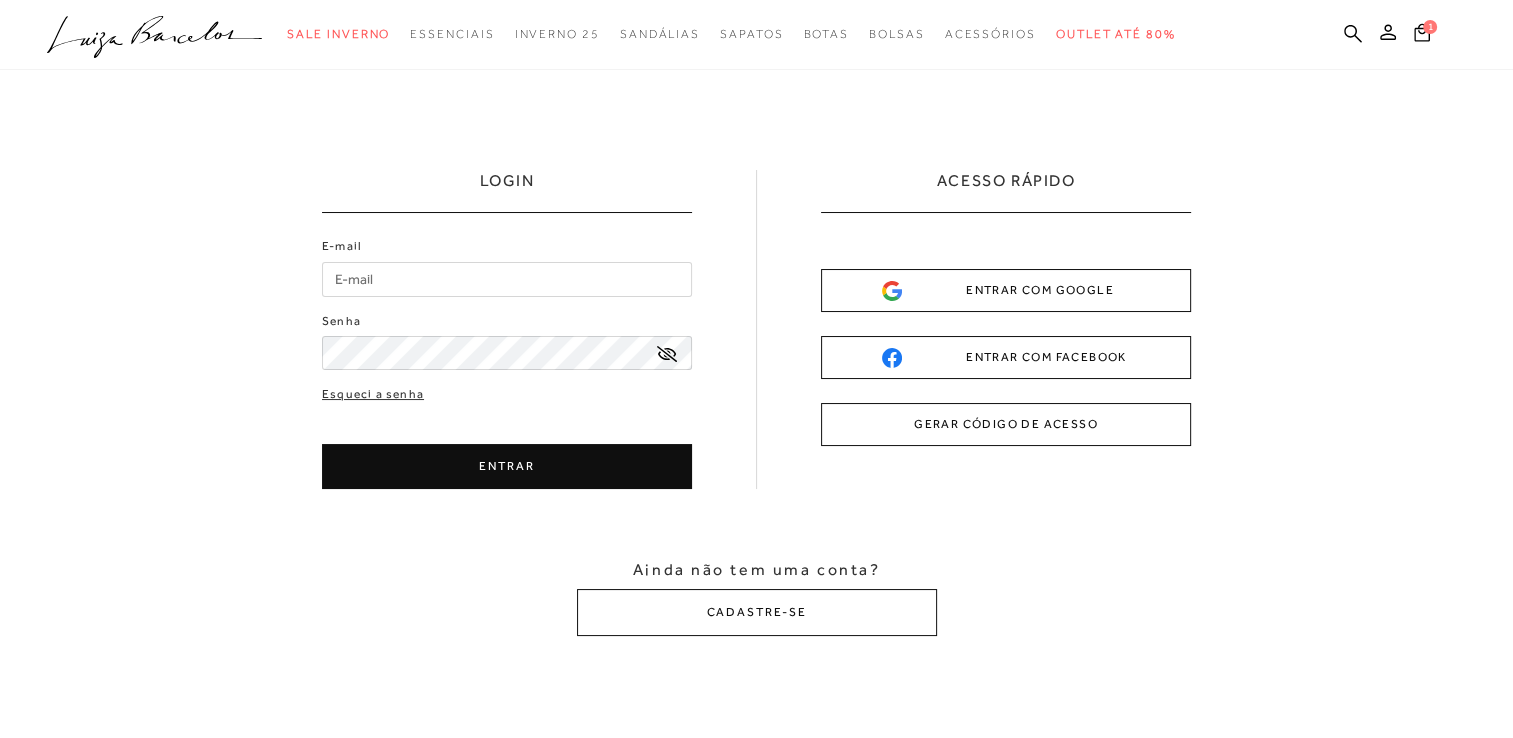 scroll, scrollTop: 0, scrollLeft: 0, axis: both 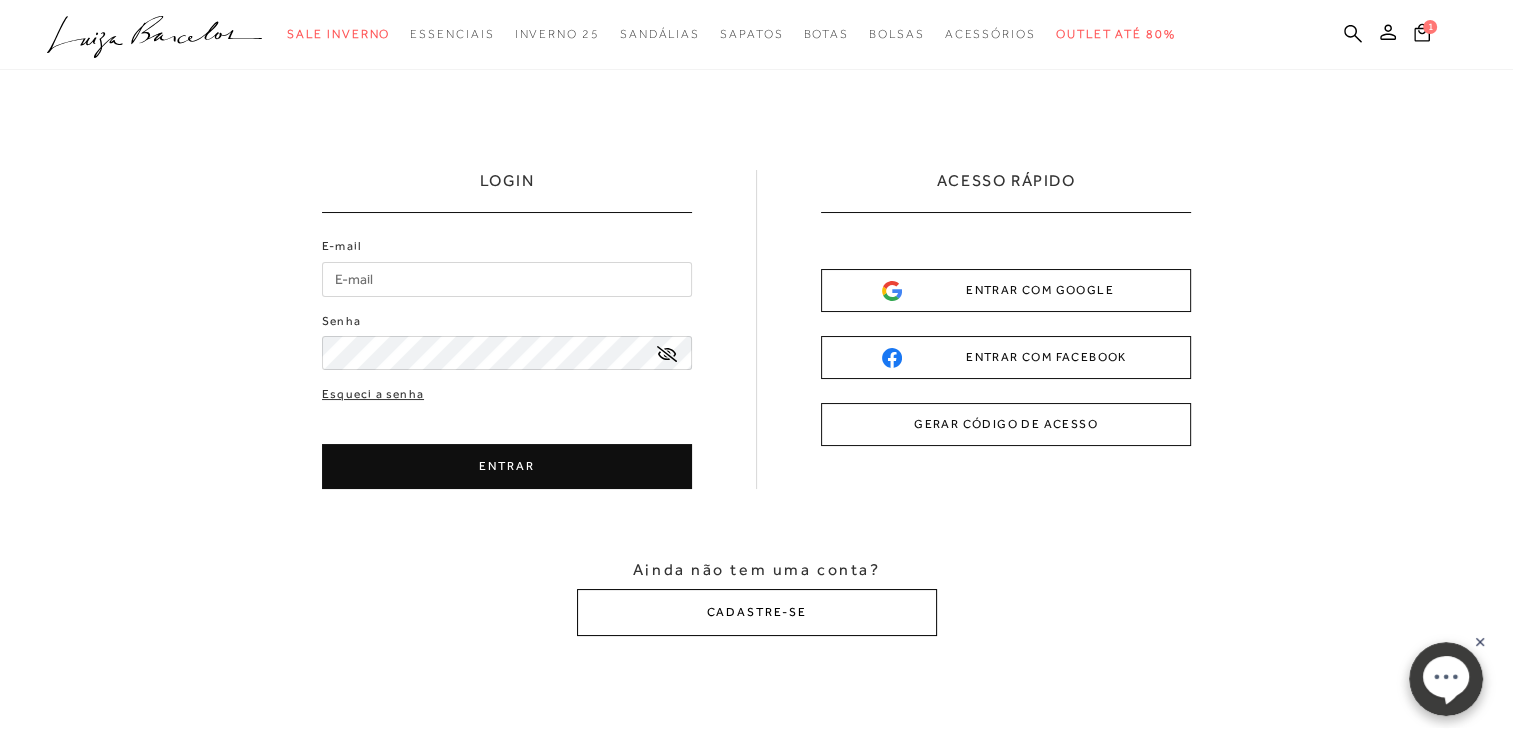 click on "CADASTRE-SE" at bounding box center (757, 612) 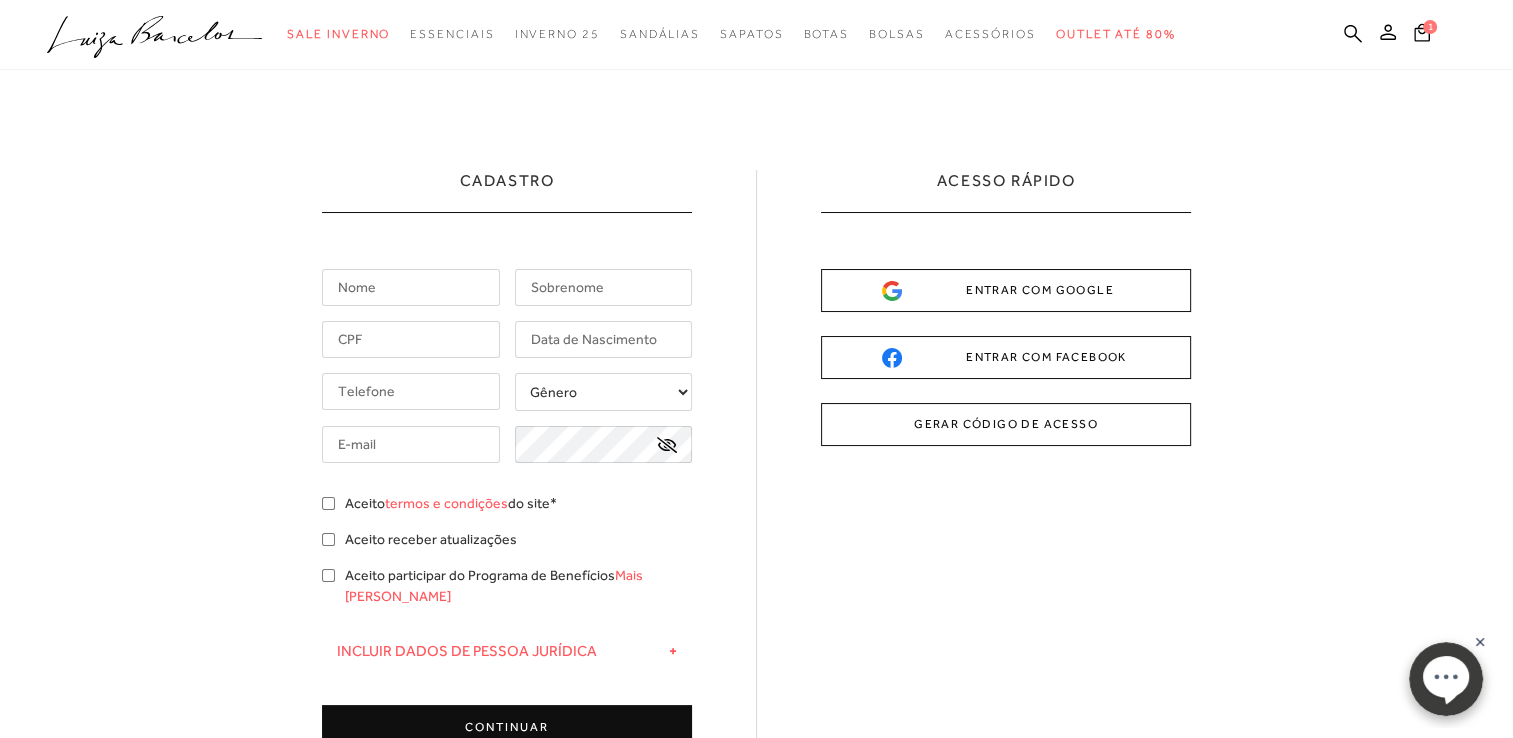 click at bounding box center [411, 287] 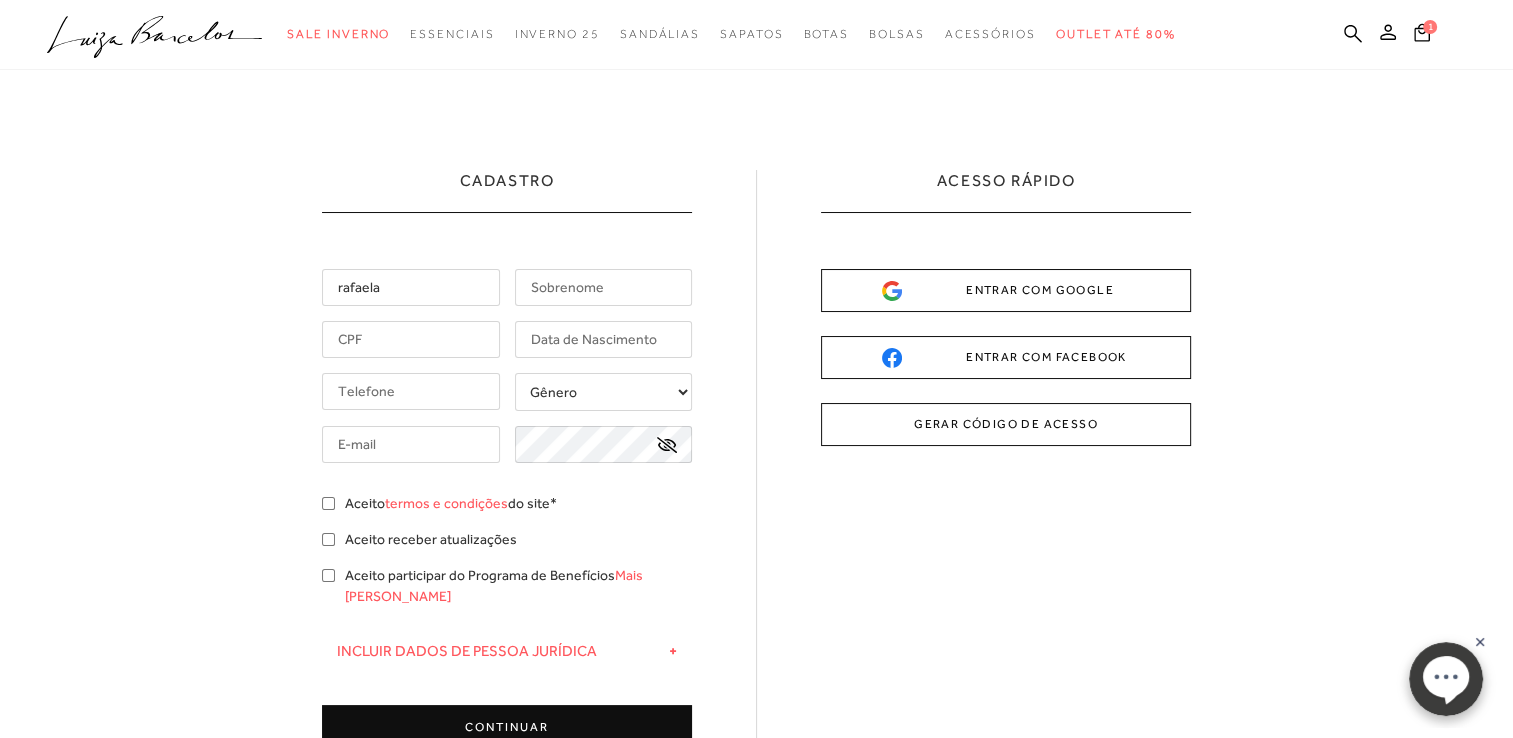 type on "micheletti" 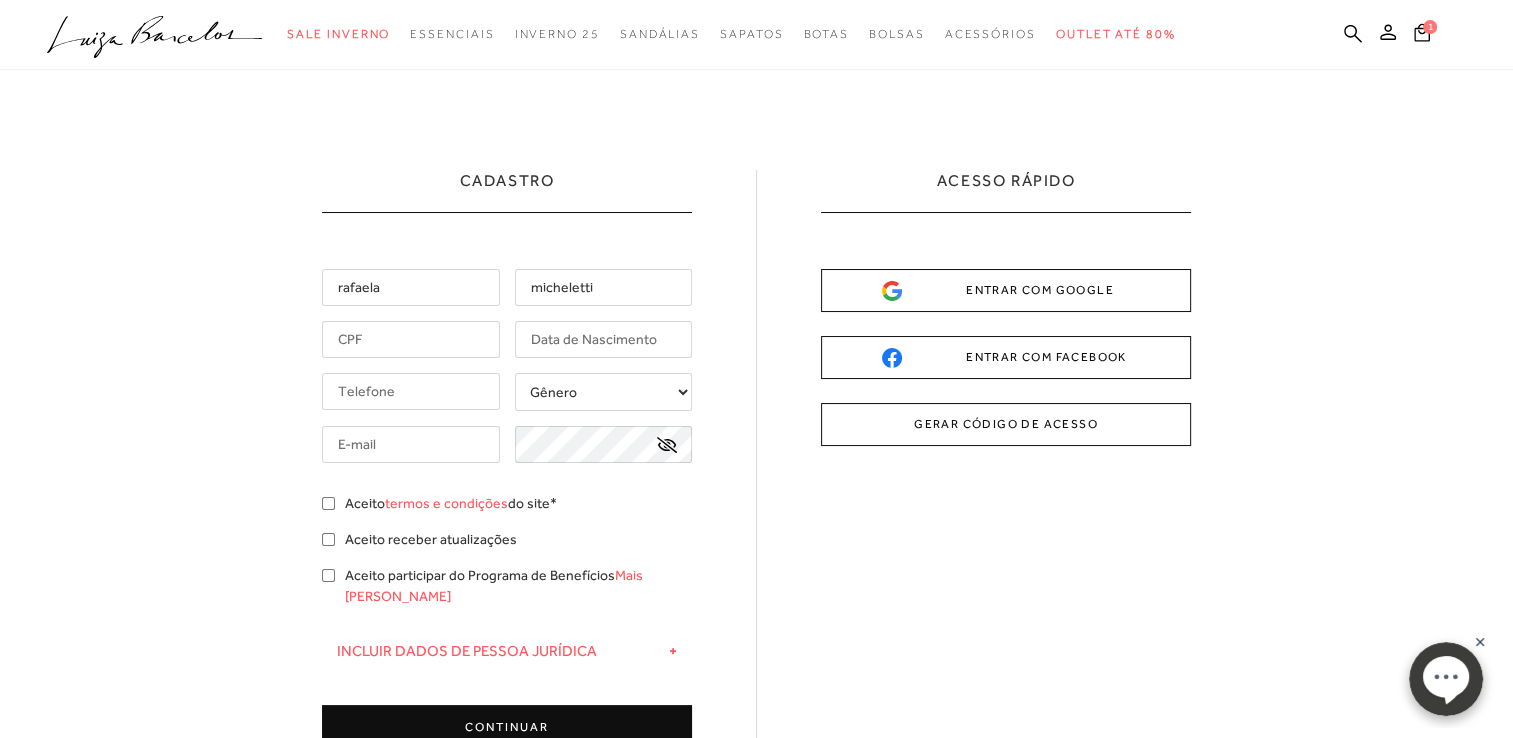type on "(11) 99737-6789" 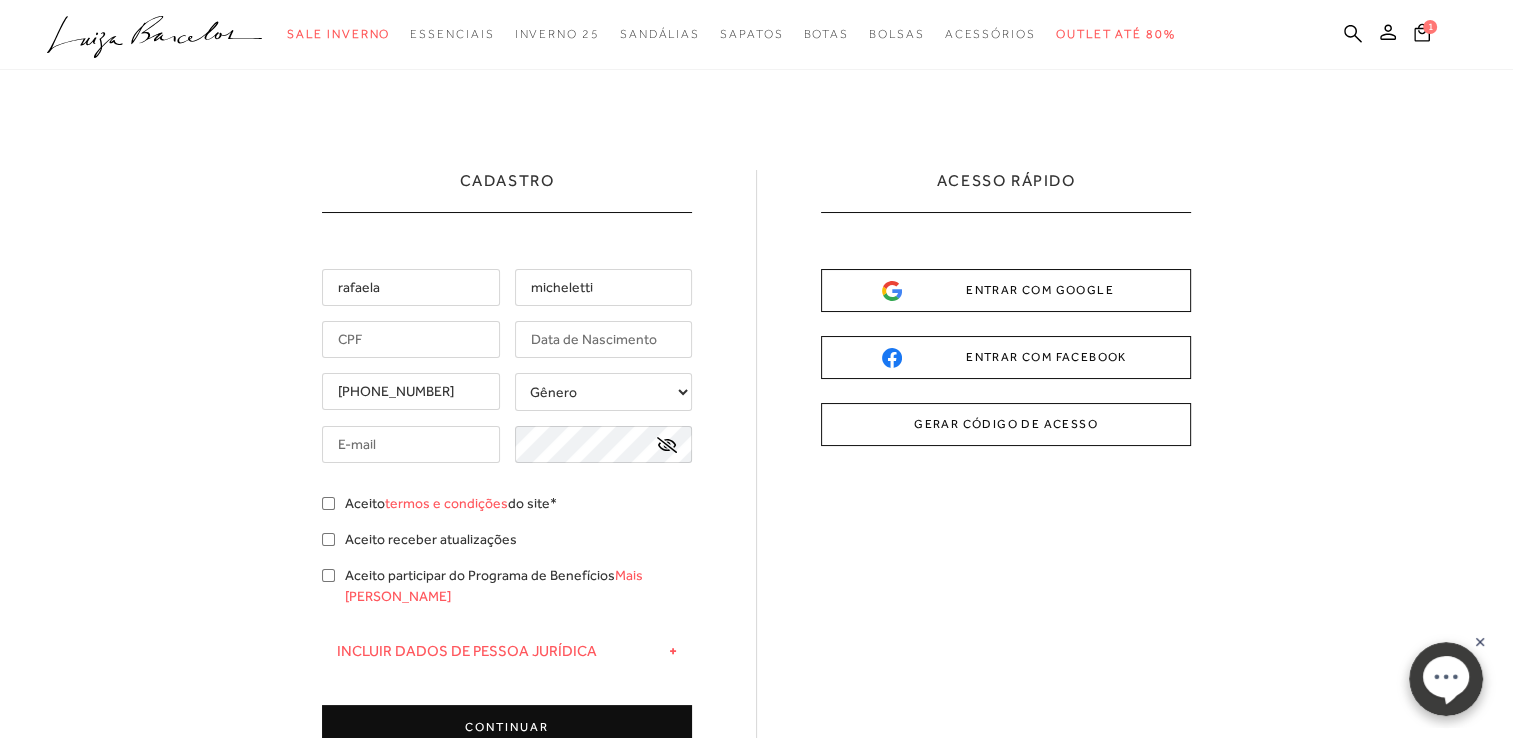 type on "rafaela@phdtravel.com" 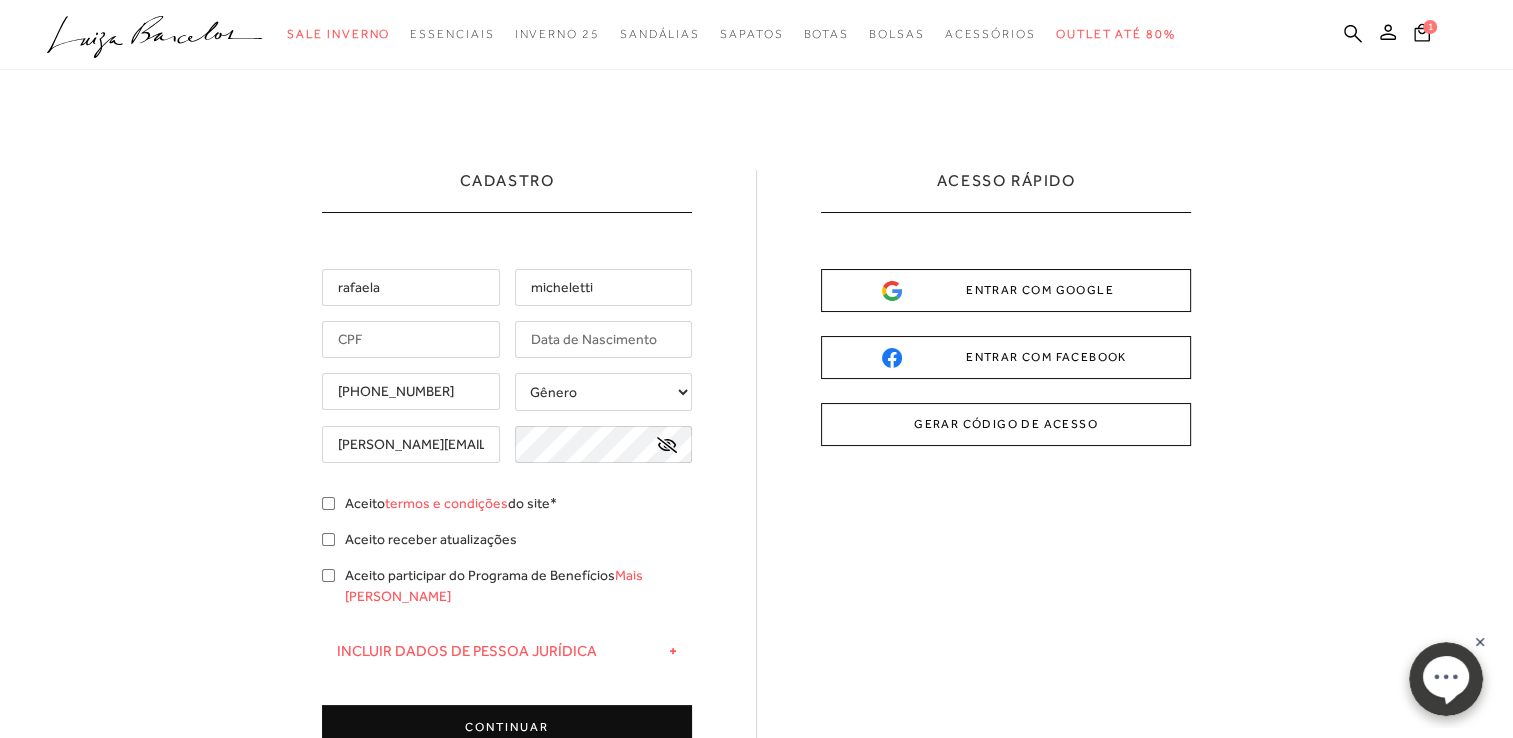 click at bounding box center (411, 339) 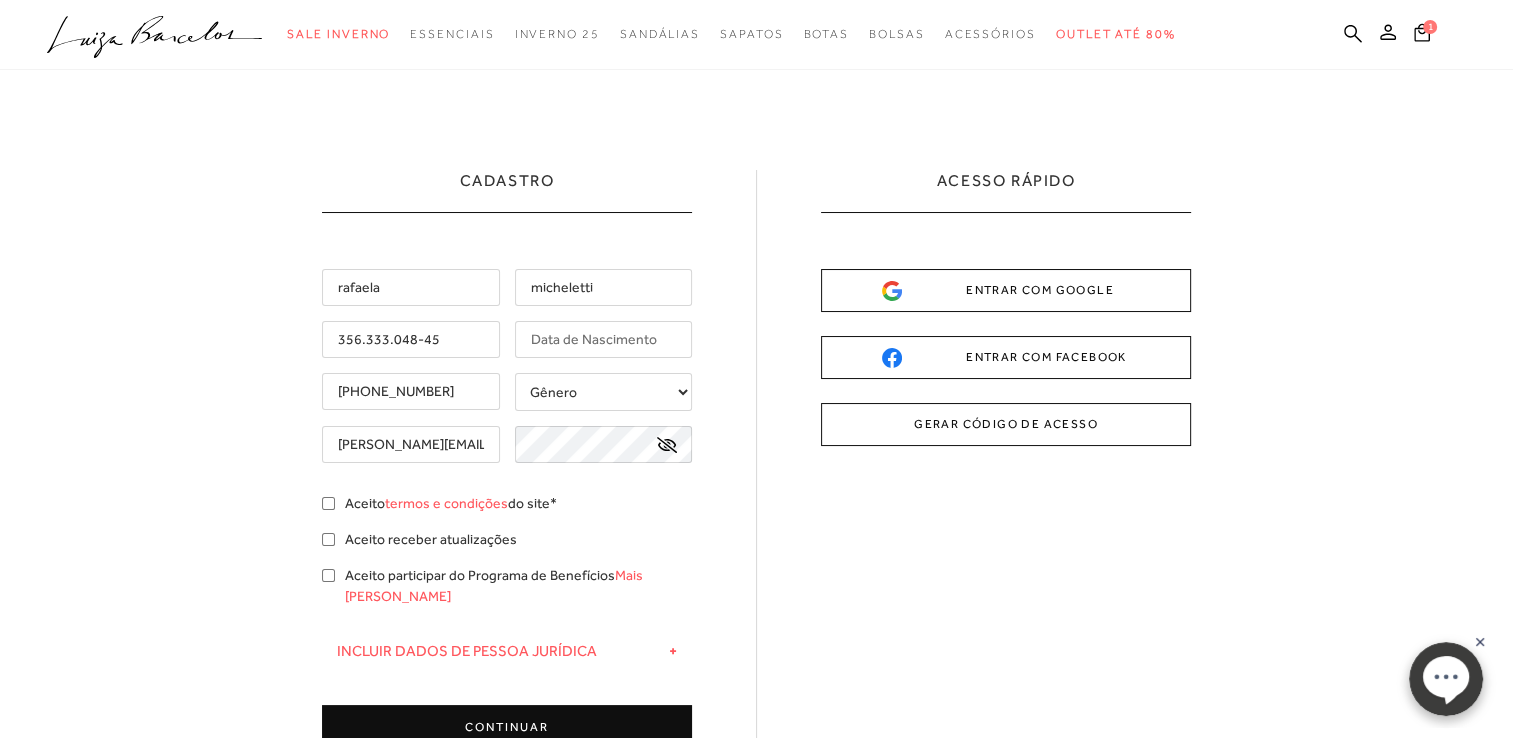 type on "356.333.048-45" 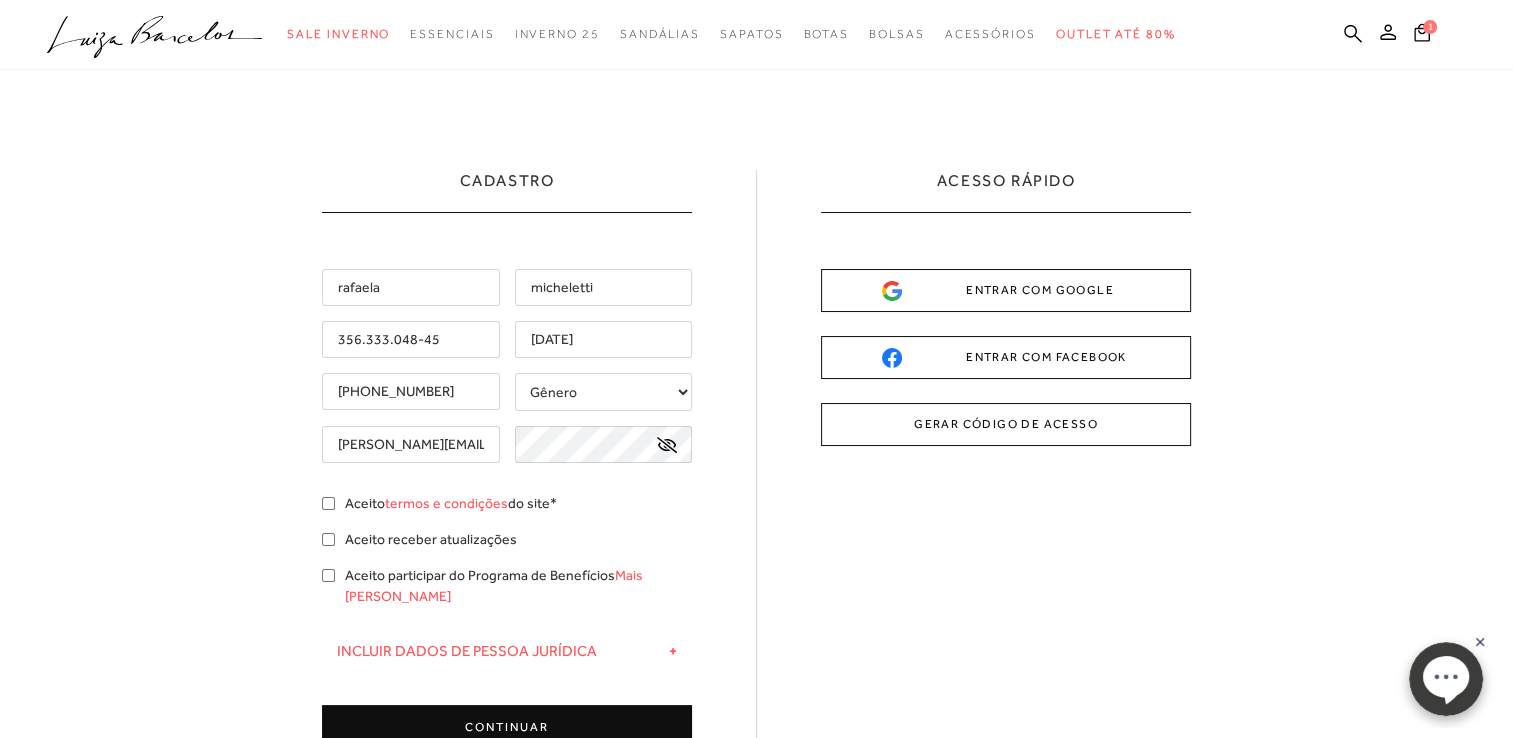 type on "26/12/1989" 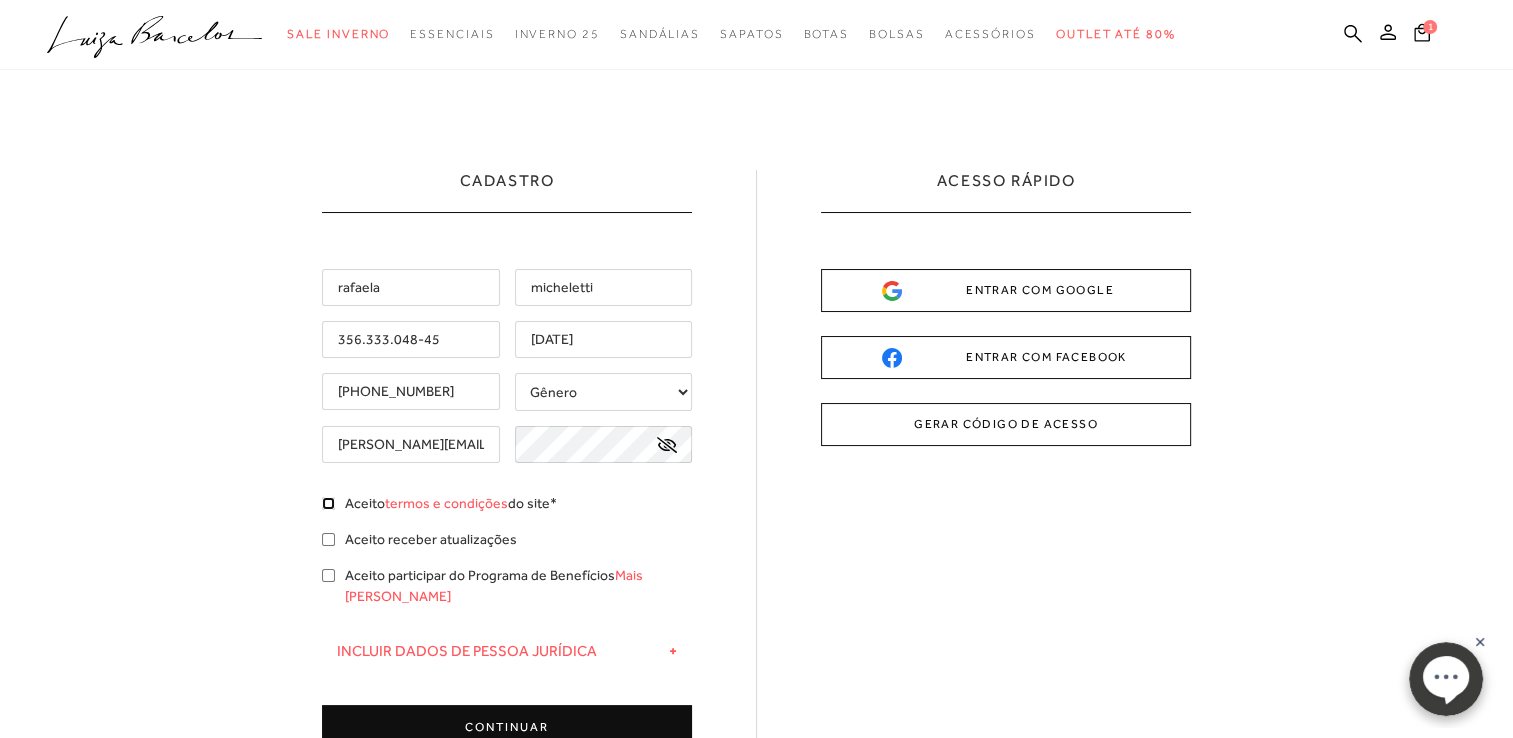 click on "Aceito  termos e condições  do site*" at bounding box center (328, 503) 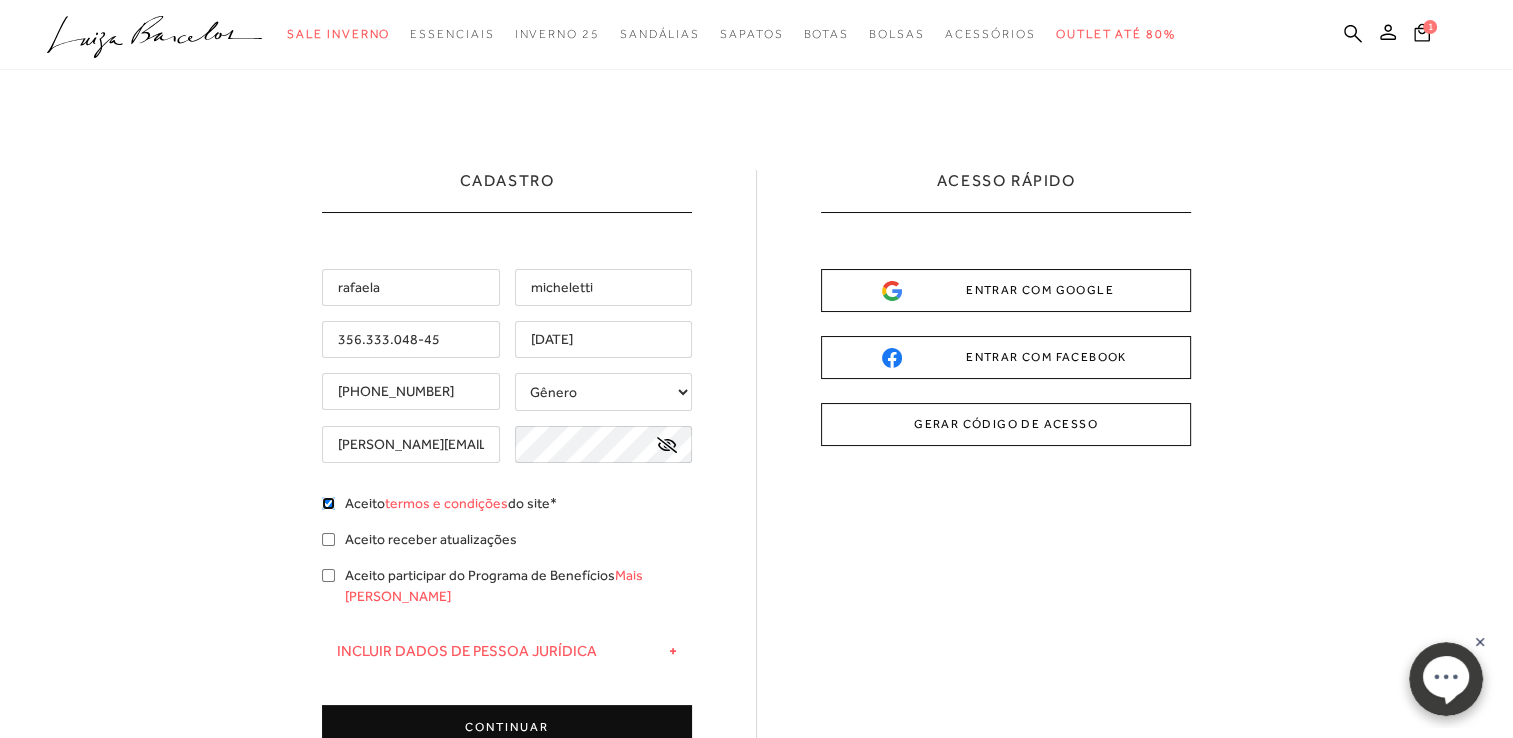 checkbox on "true" 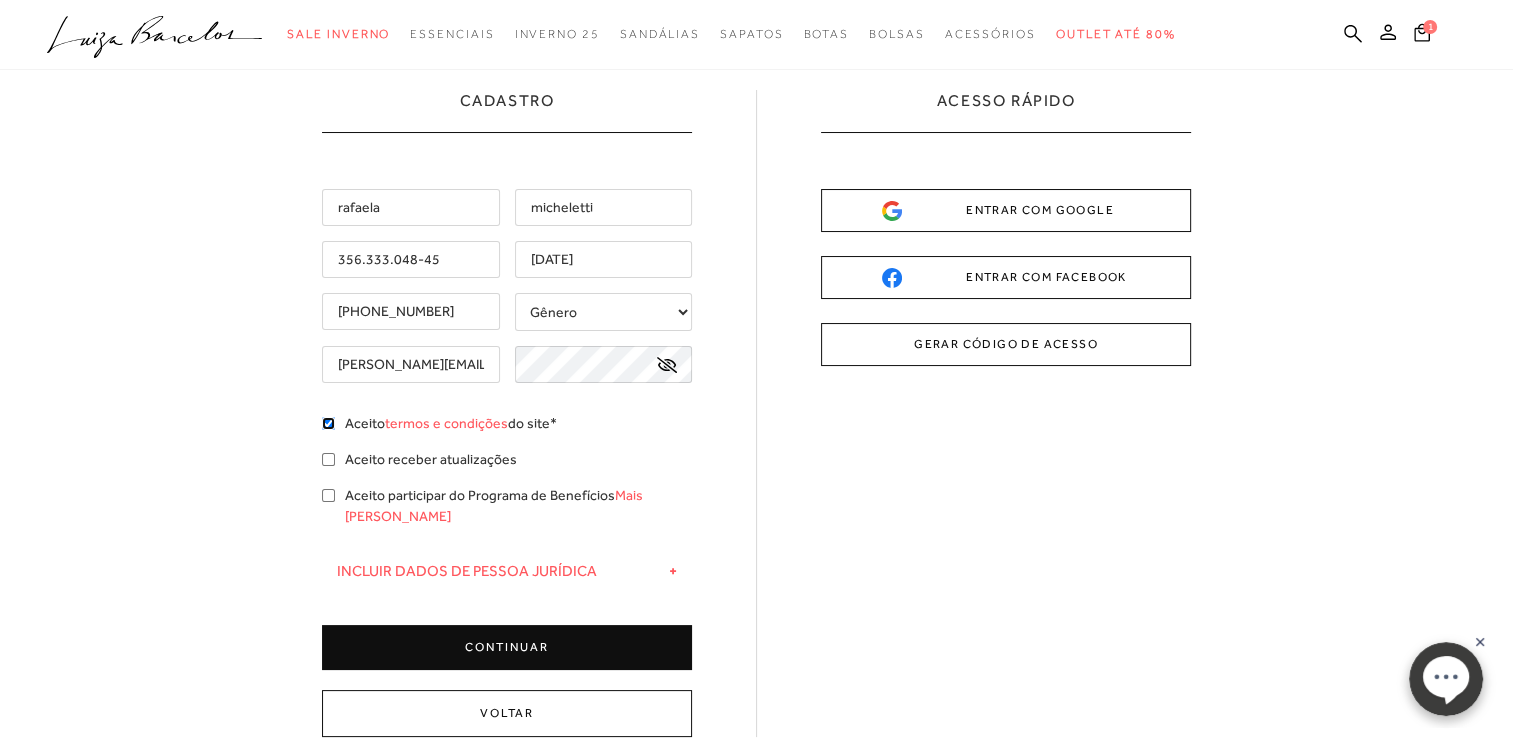 scroll, scrollTop: 100, scrollLeft: 0, axis: vertical 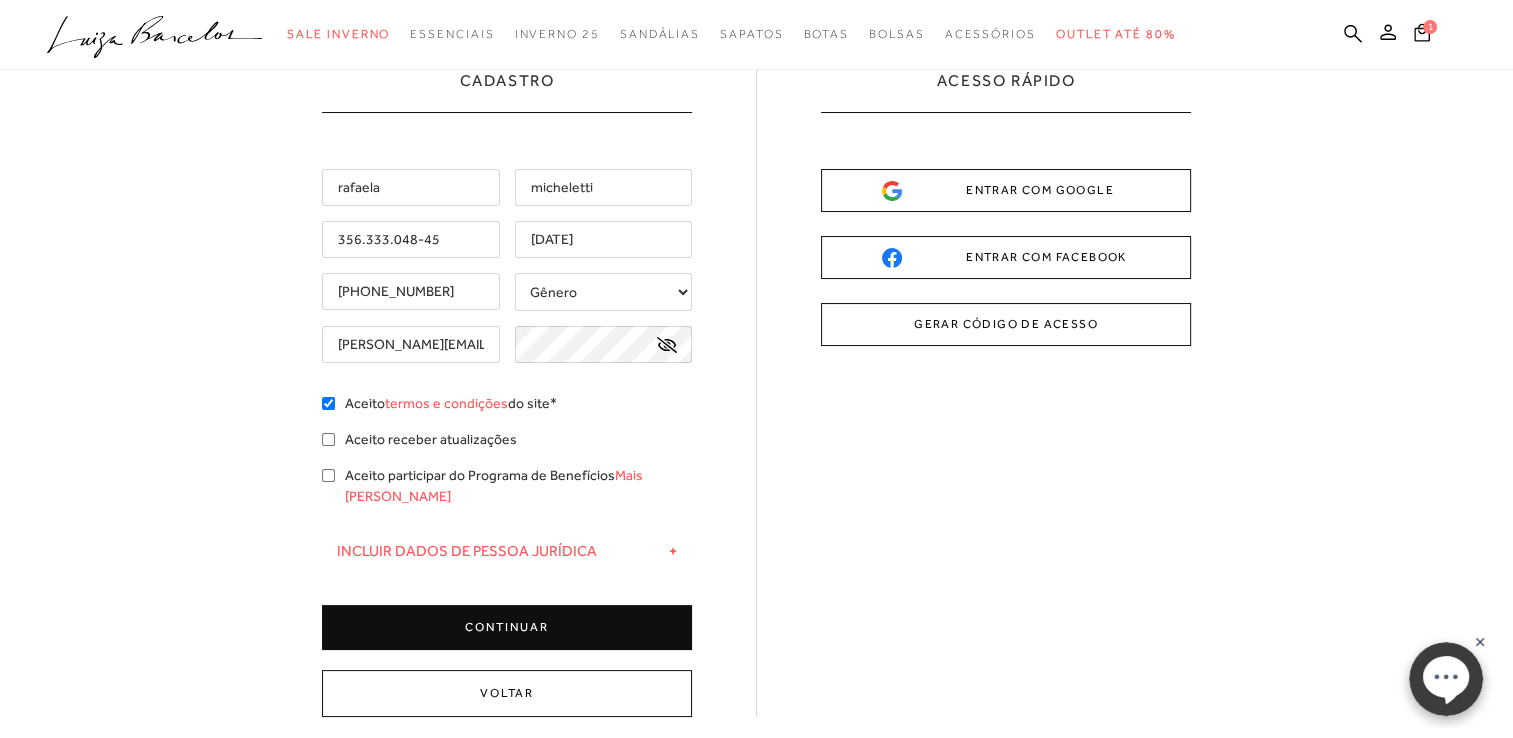 click on "CONTINUAR" at bounding box center [507, 627] 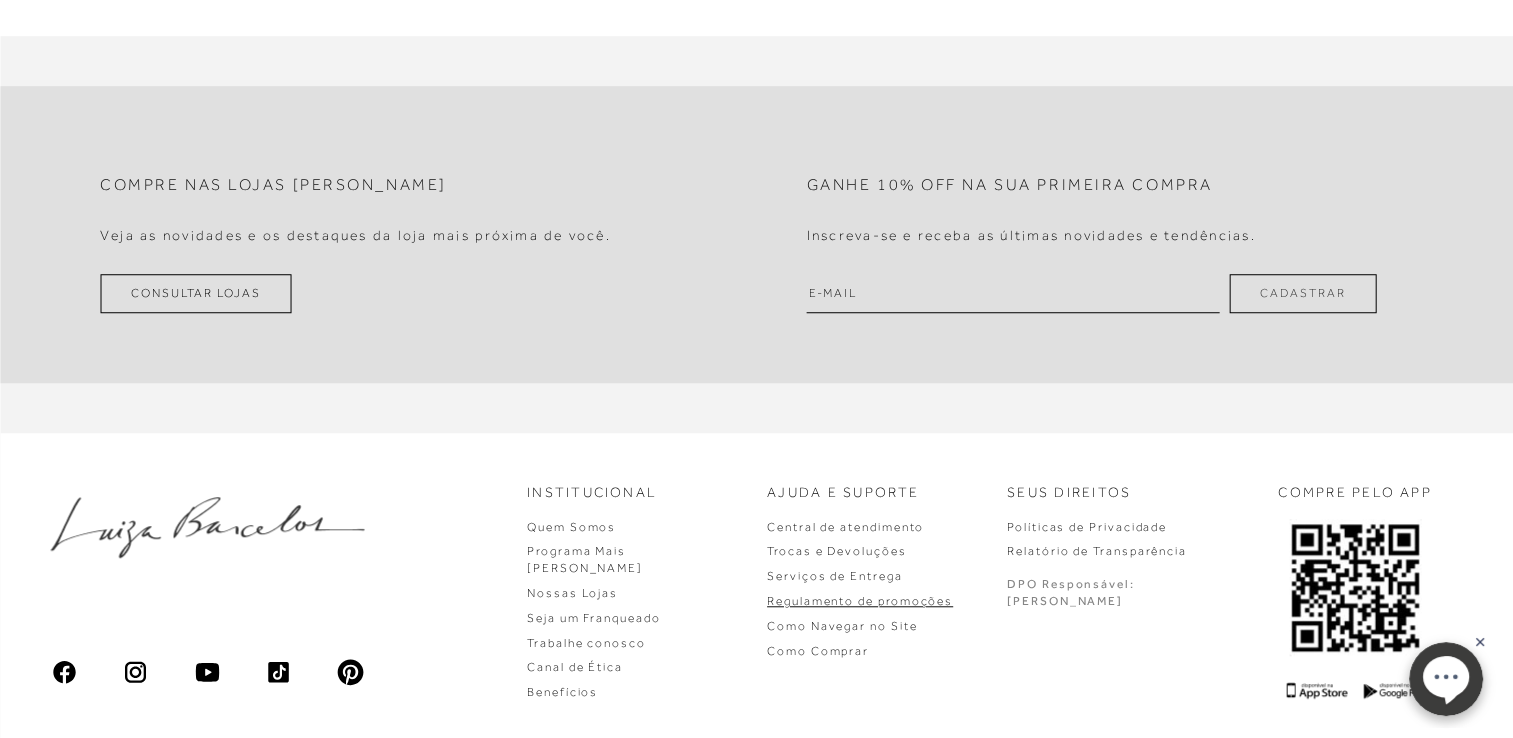 scroll, scrollTop: 1618, scrollLeft: 0, axis: vertical 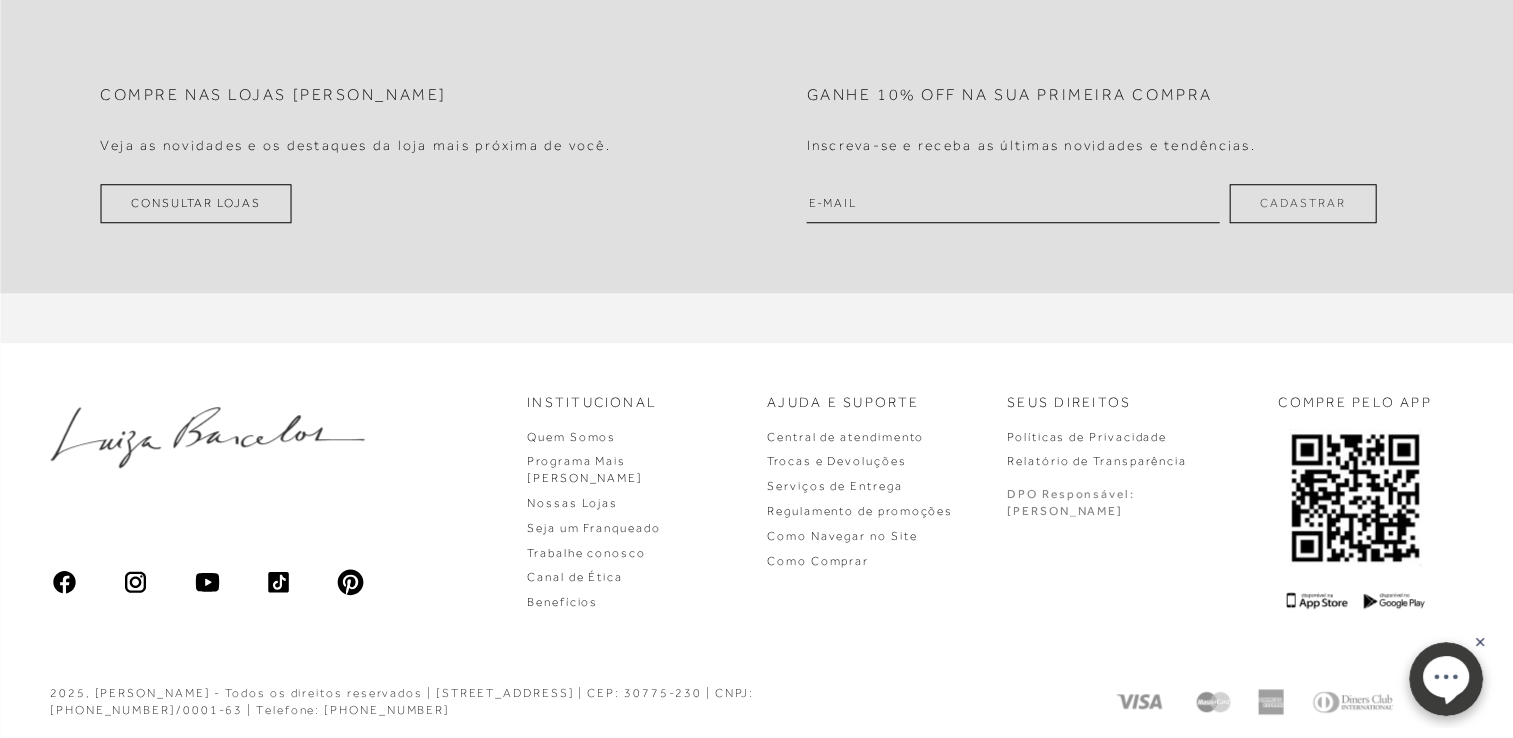 click at bounding box center (1013, 203) 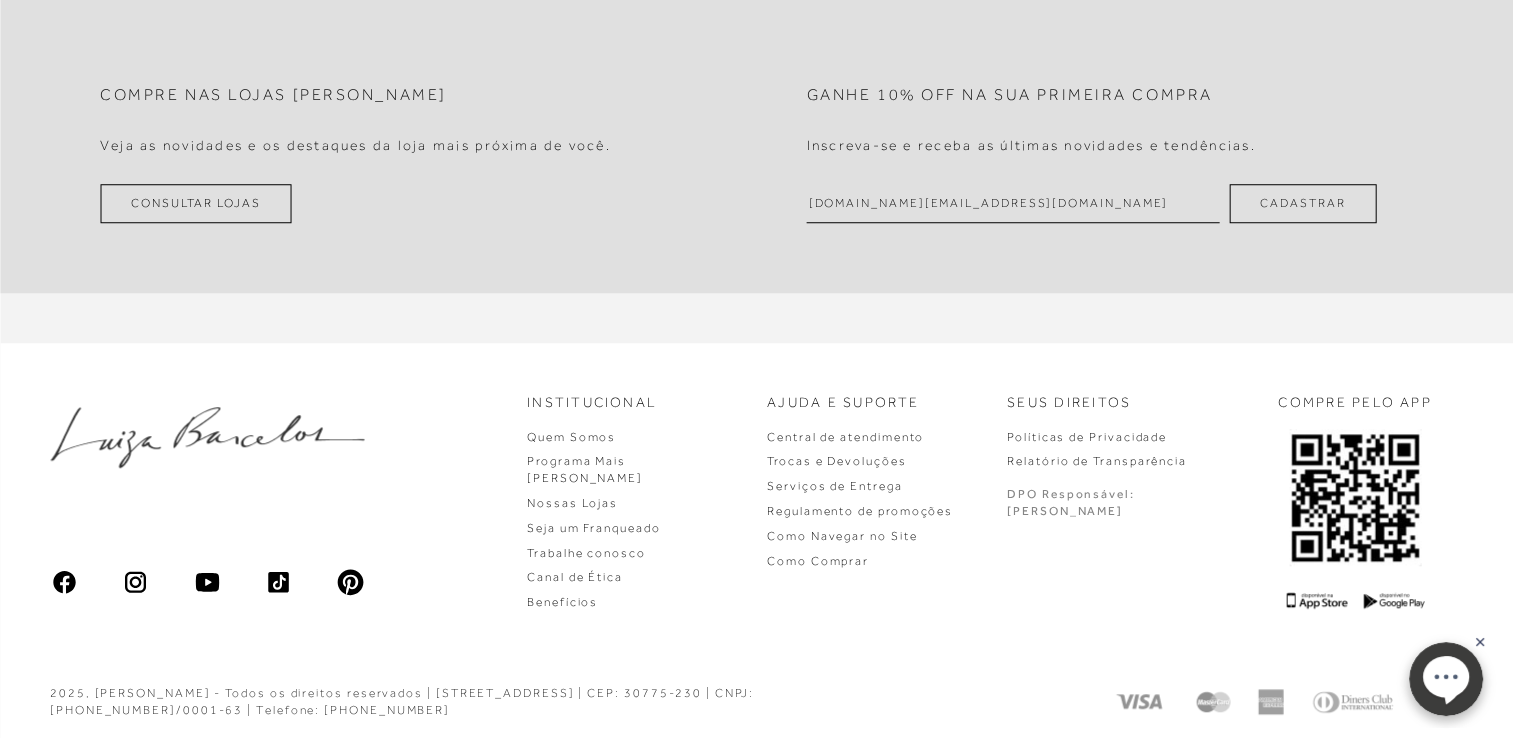 type on "ra.sm@me.com" 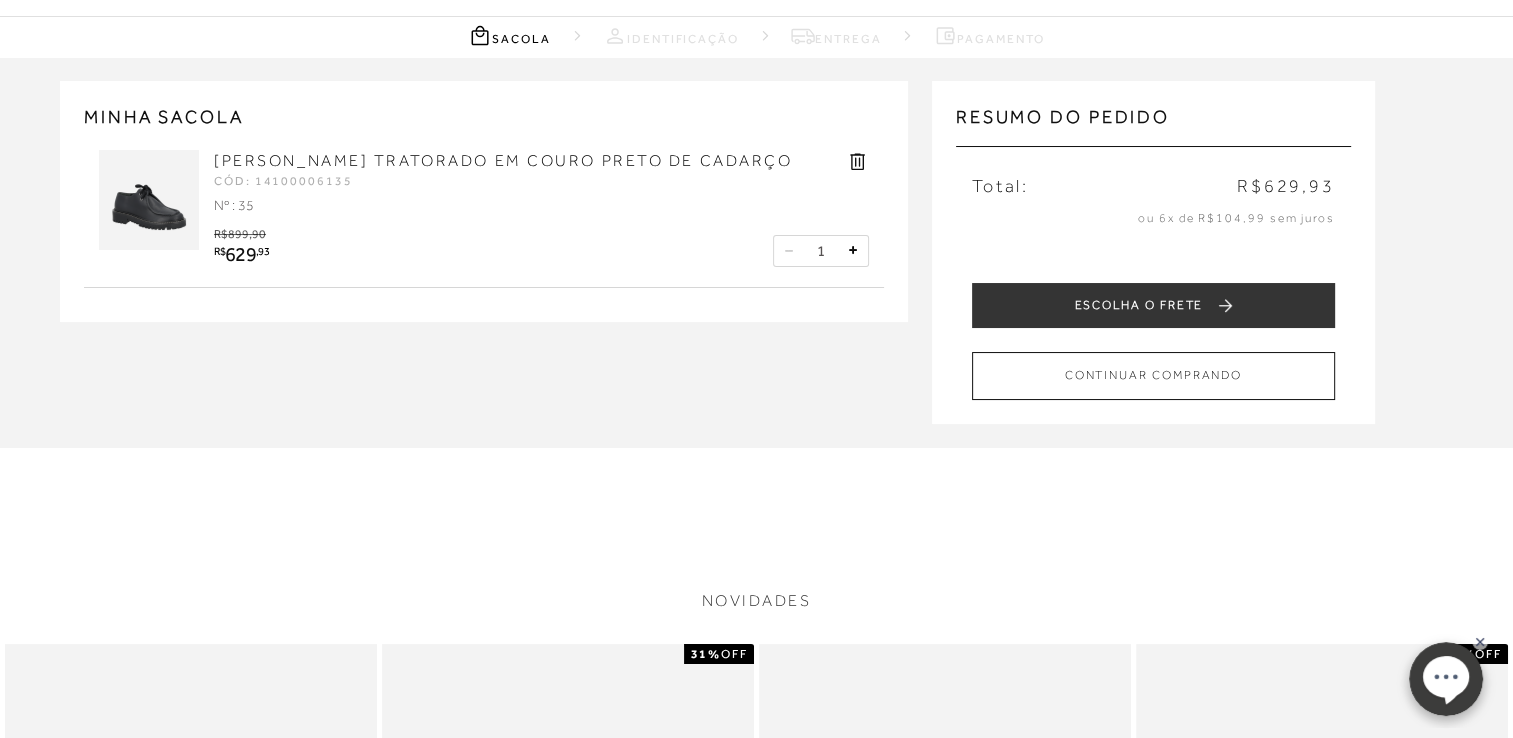 scroll, scrollTop: 0, scrollLeft: 0, axis: both 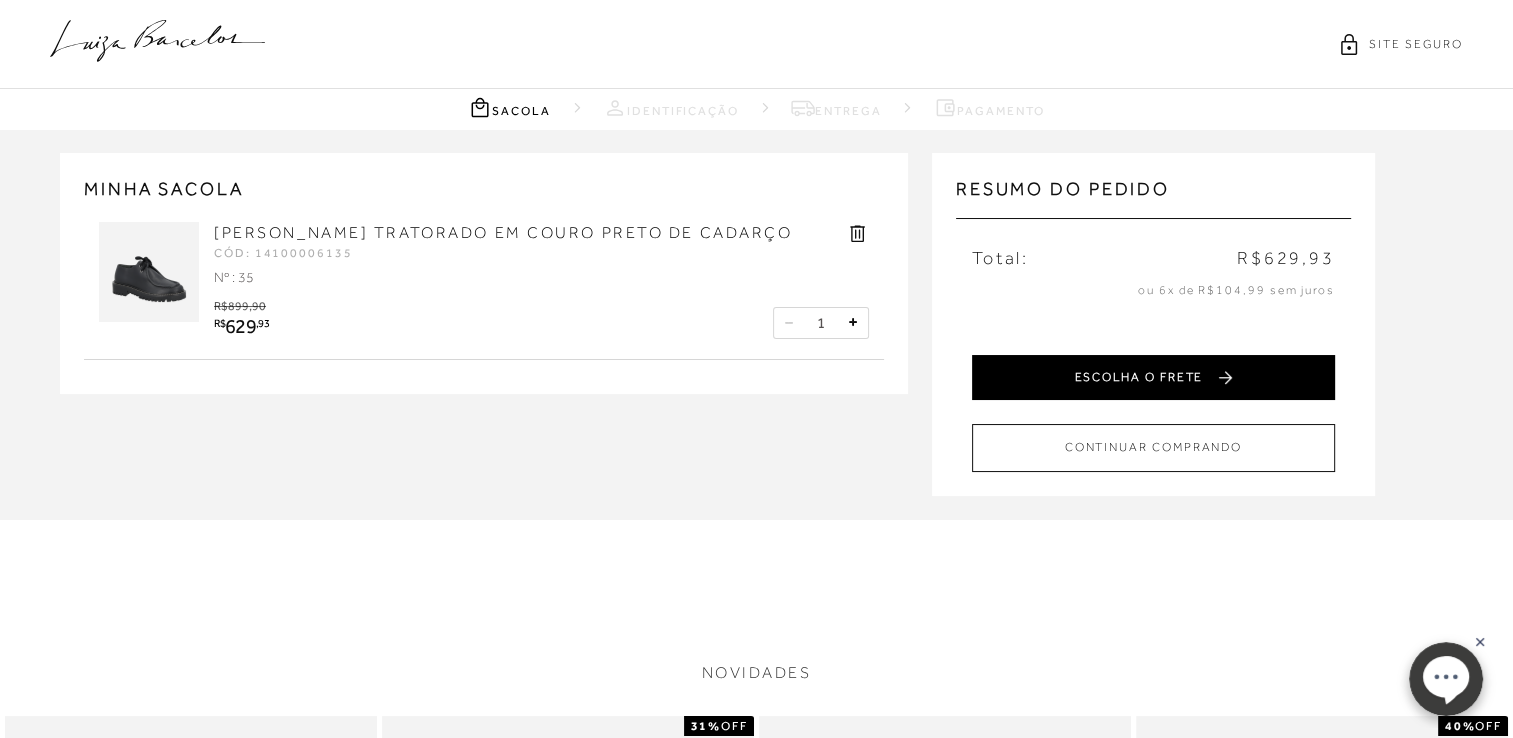 click on "ESCOLHA O FRETE" at bounding box center (1153, 377) 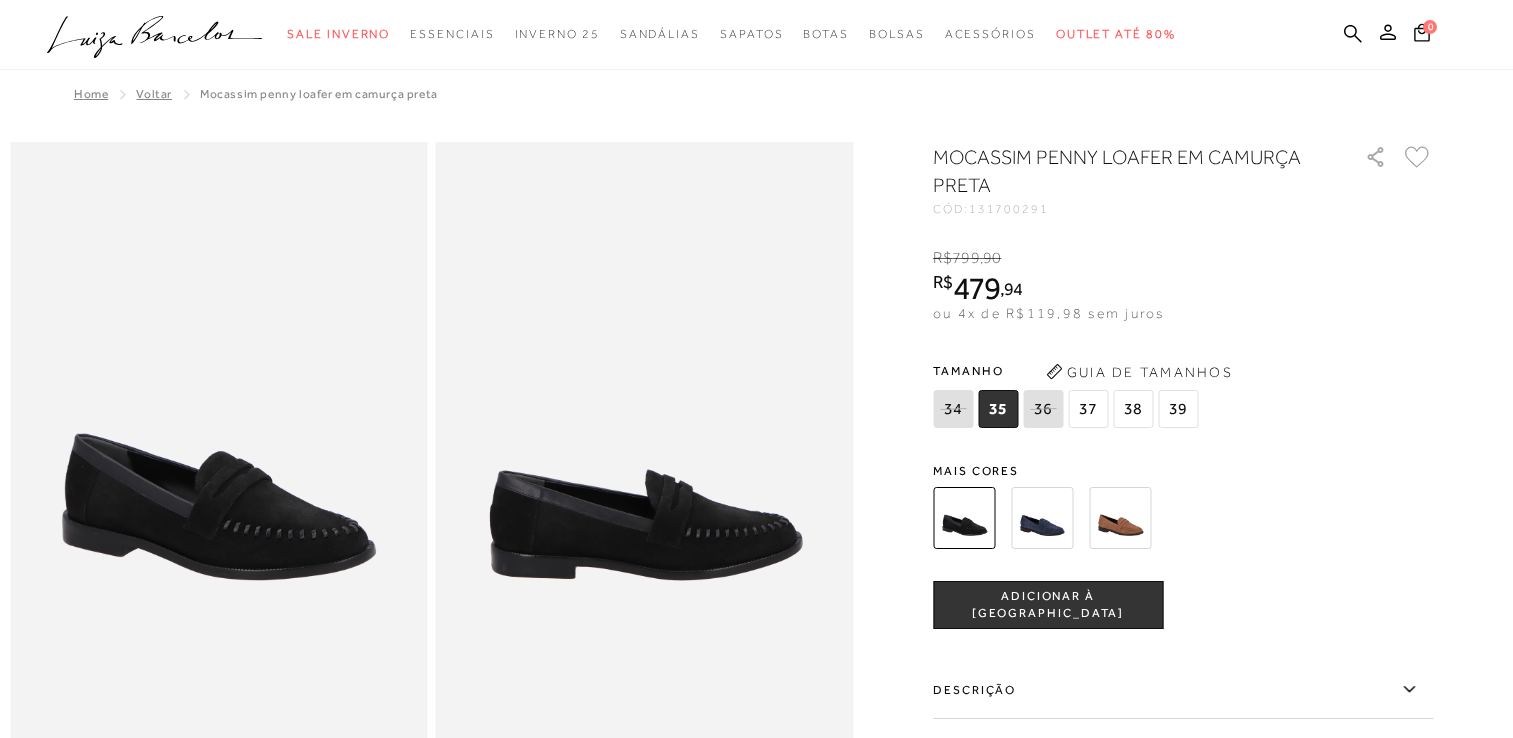 scroll, scrollTop: 0, scrollLeft: 0, axis: both 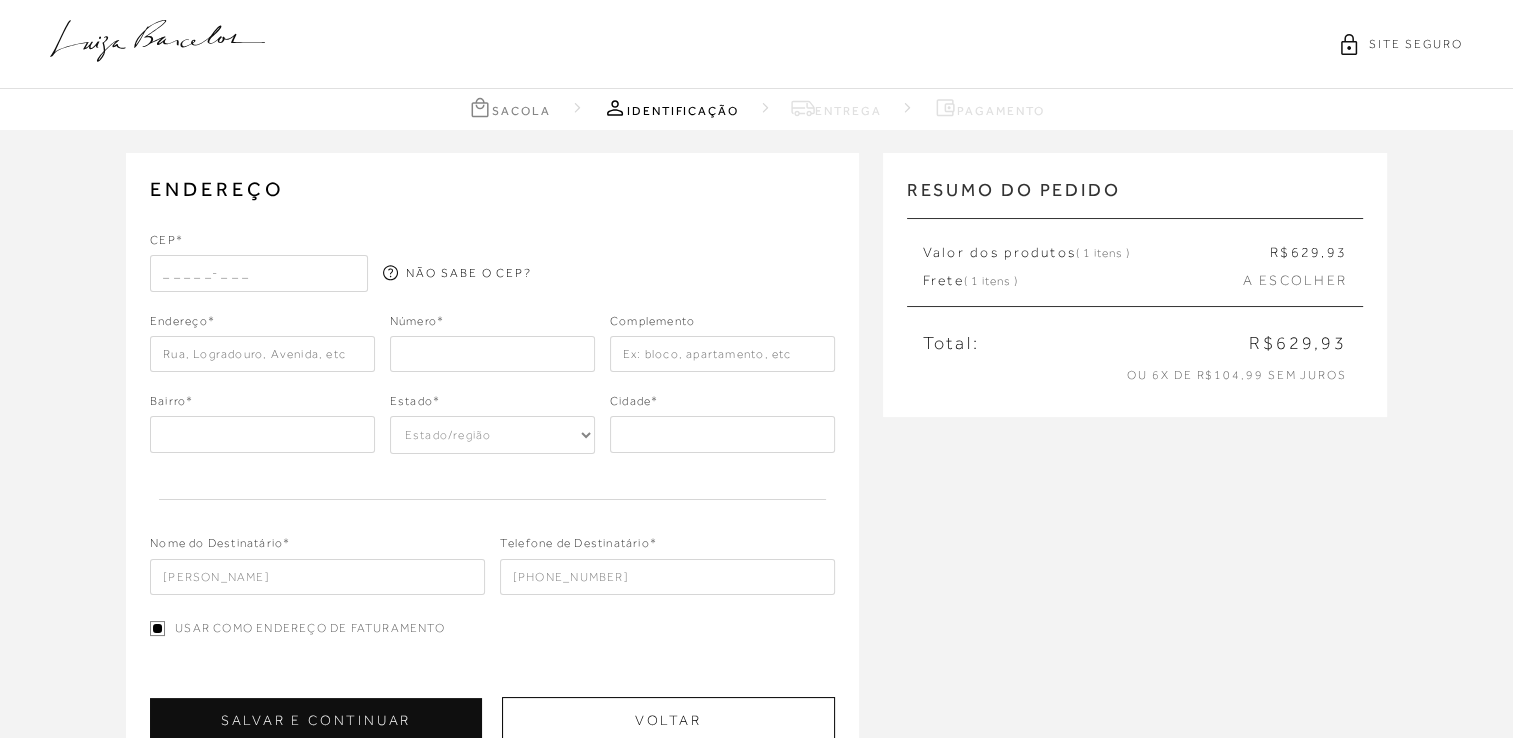 click at bounding box center [259, 273] 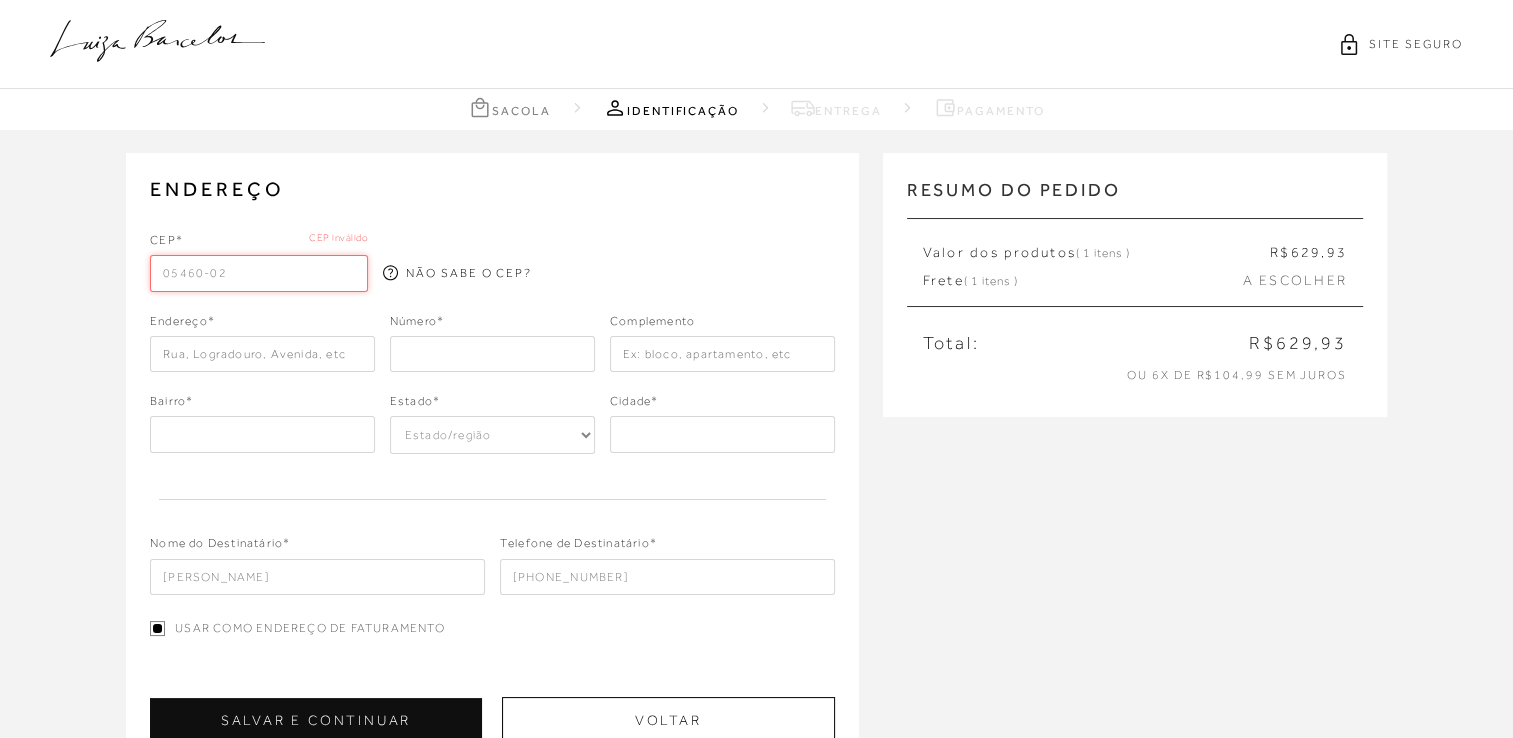 type on "05460-020" 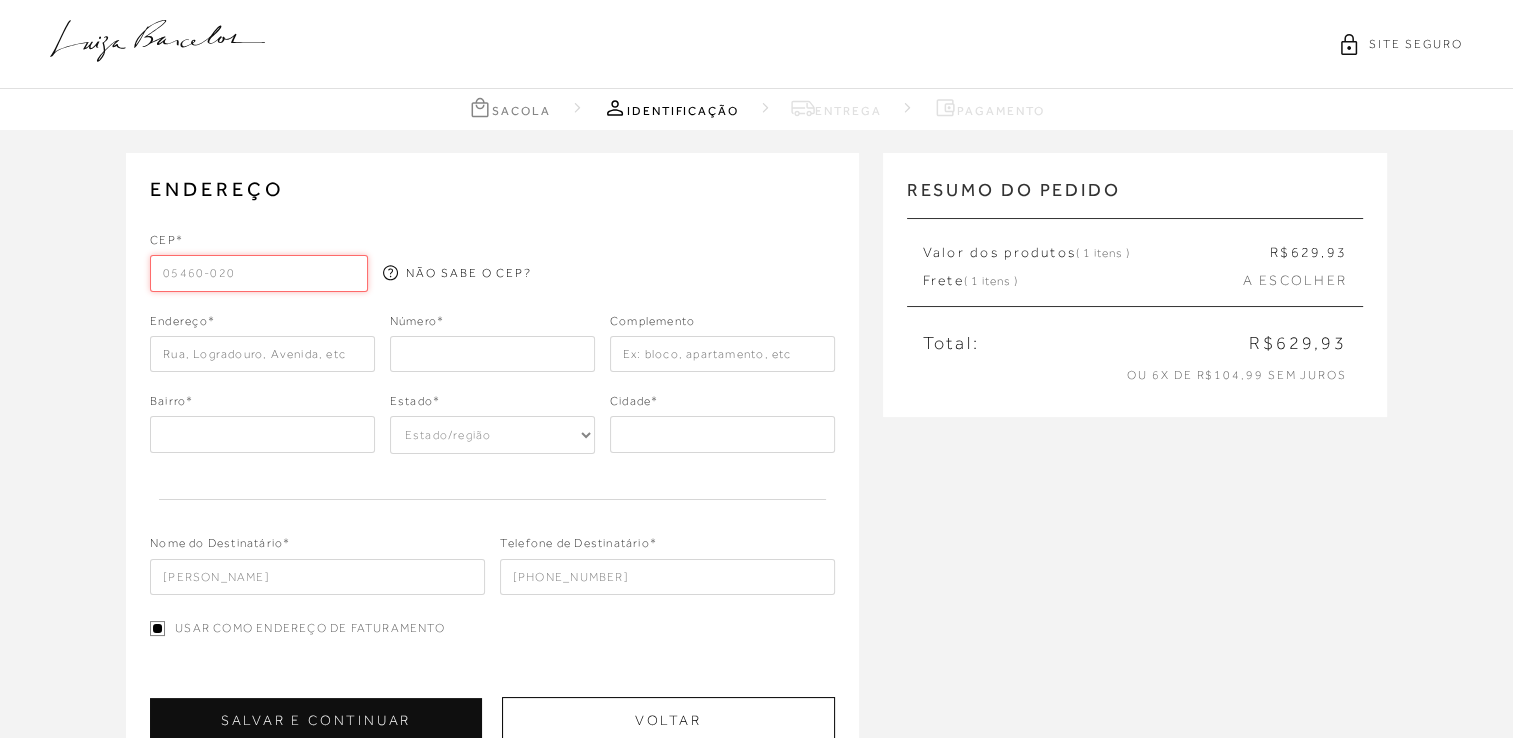 type on "[GEOGRAPHIC_DATA]" 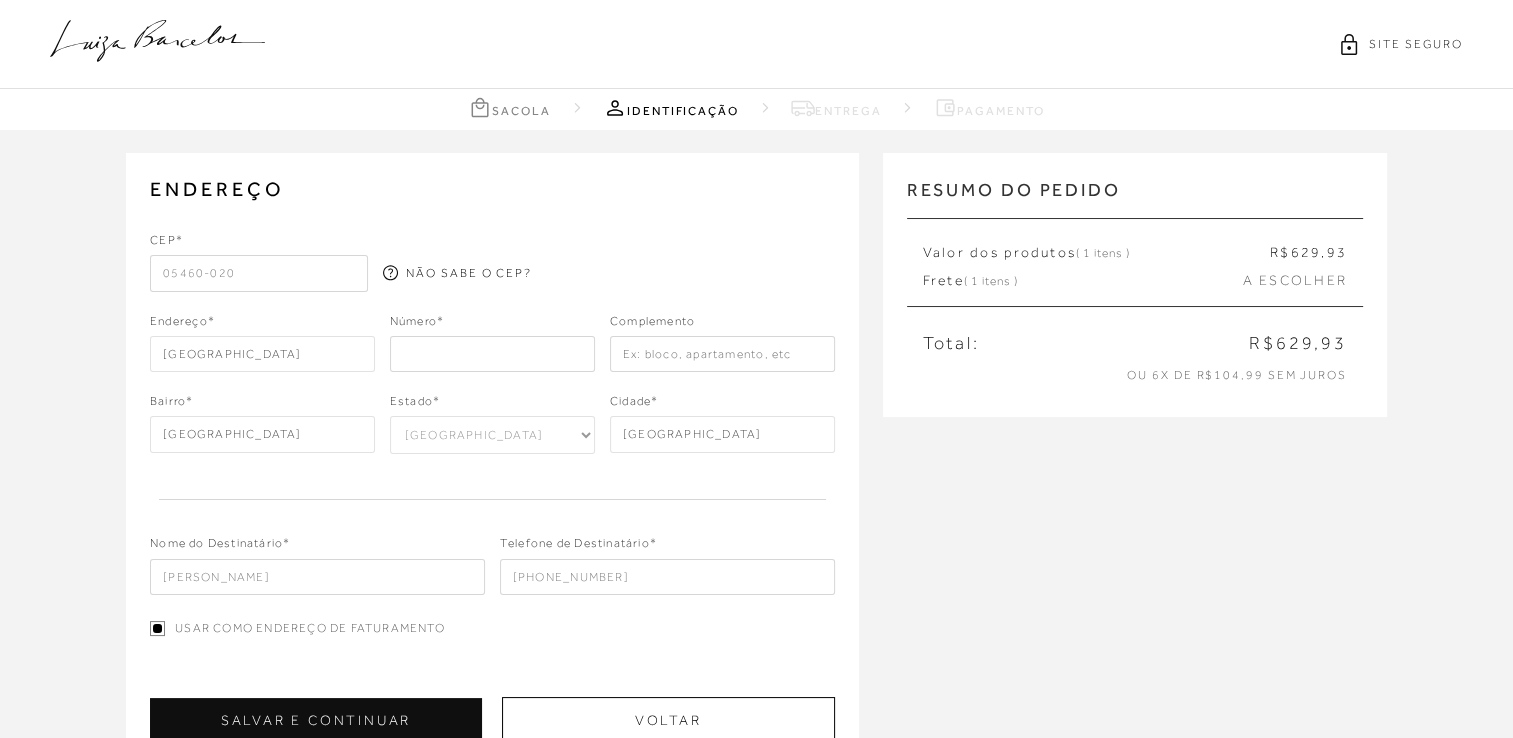 type on "05460-020" 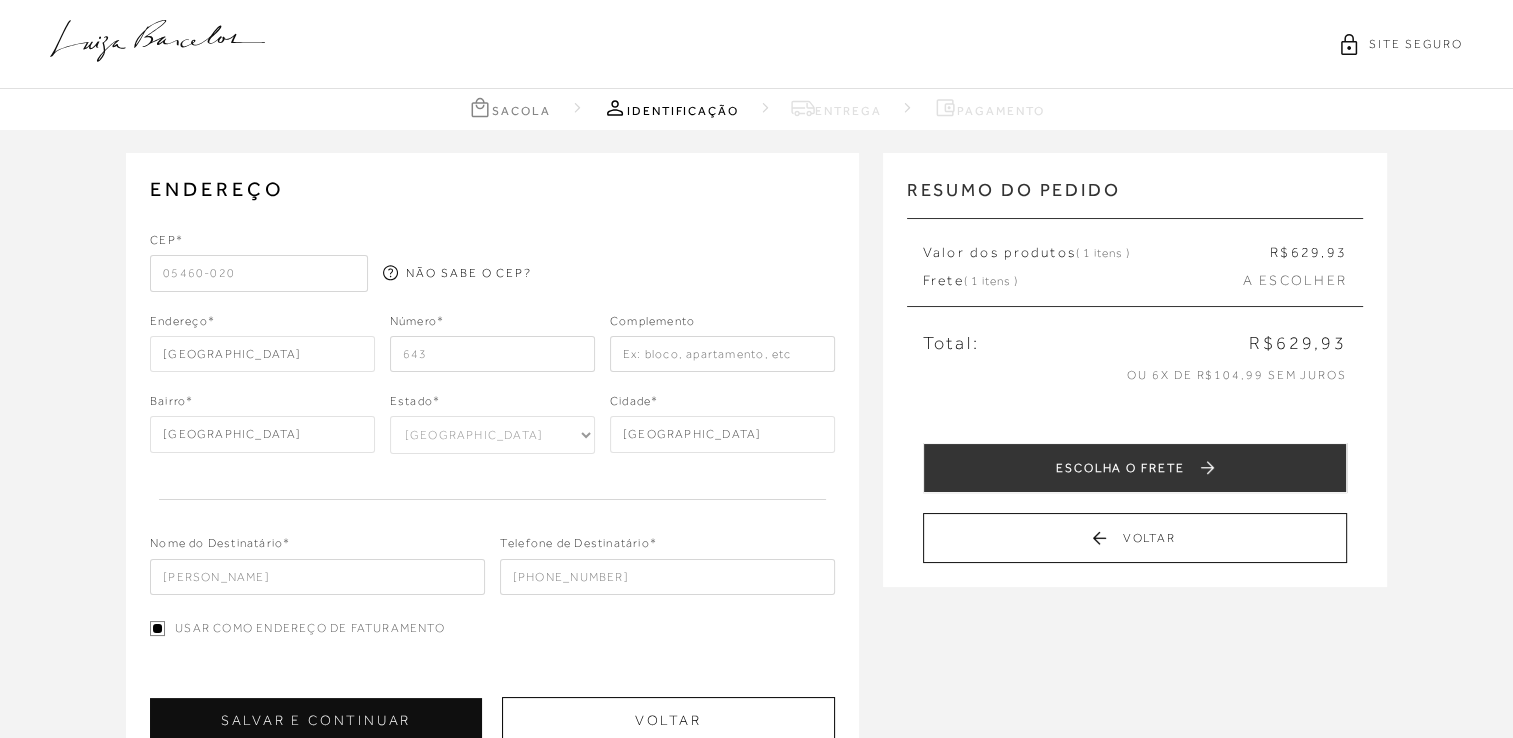 type on "643" 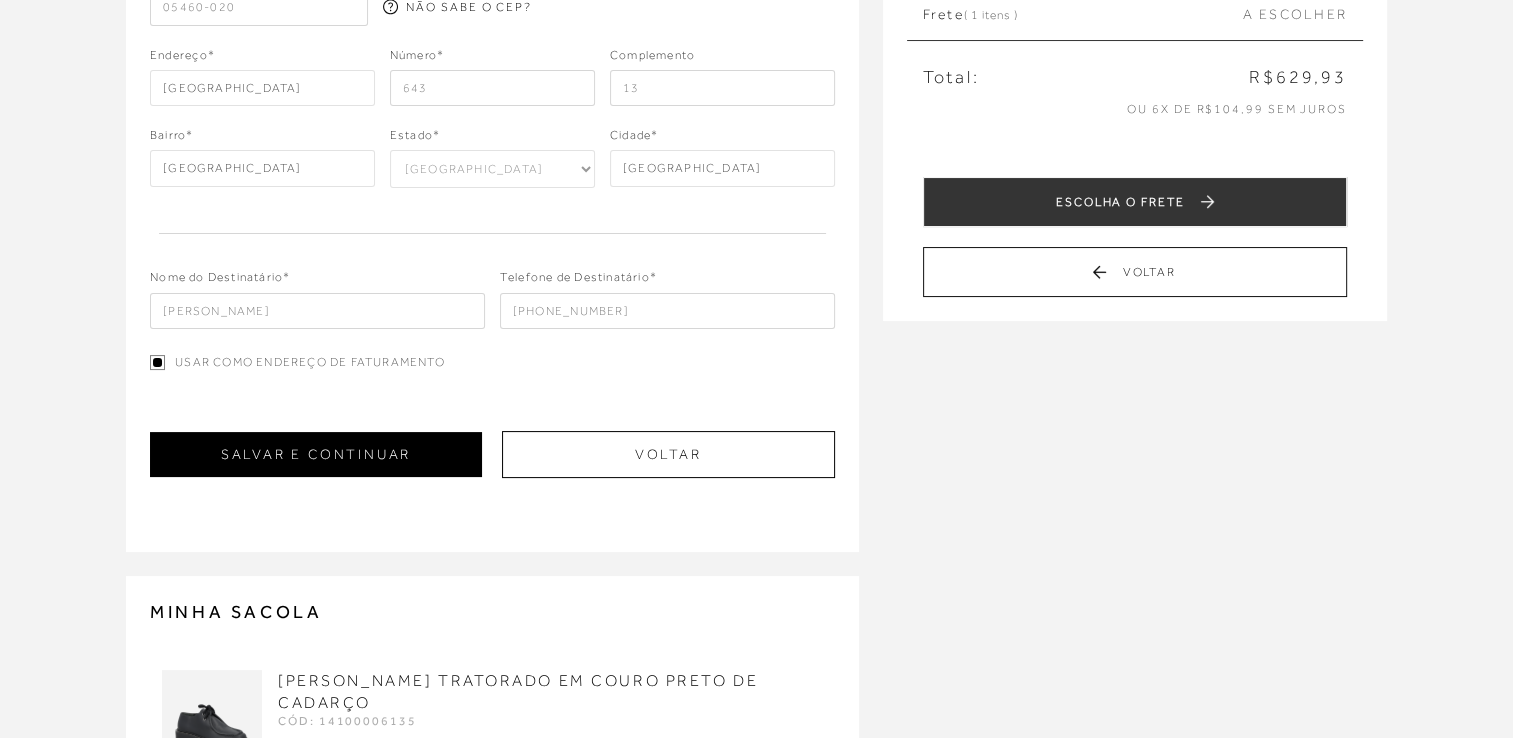scroll, scrollTop: 300, scrollLeft: 0, axis: vertical 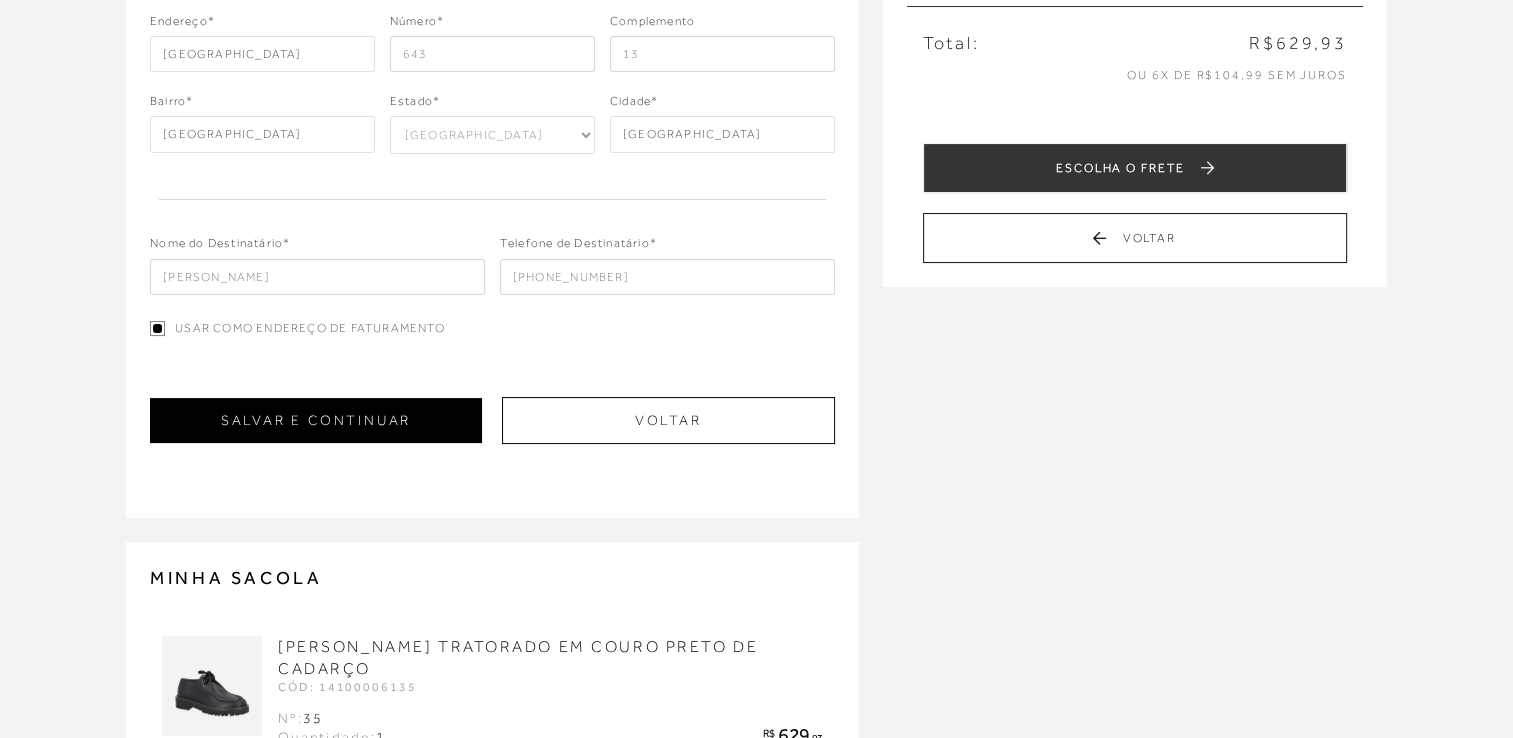 type on "13" 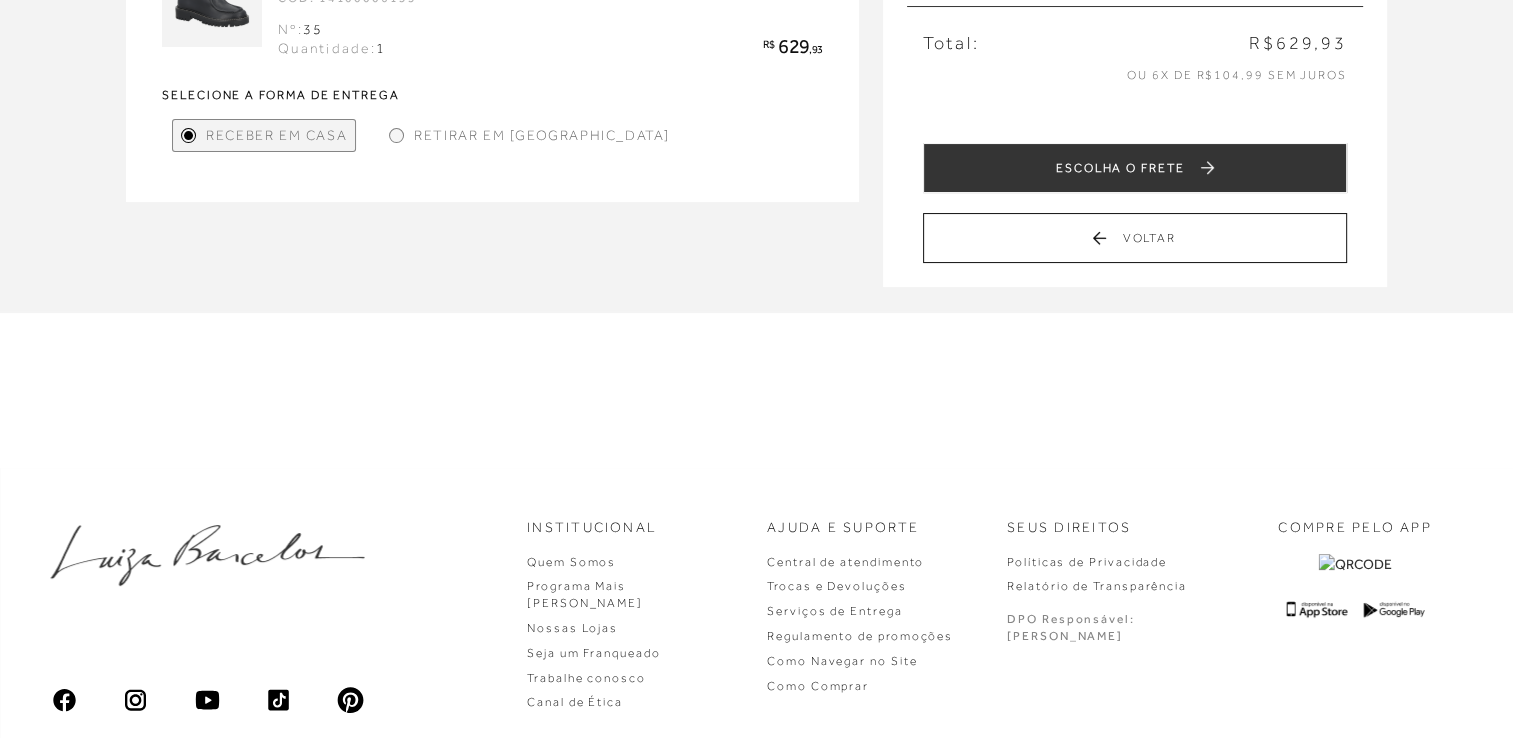 scroll, scrollTop: 0, scrollLeft: 0, axis: both 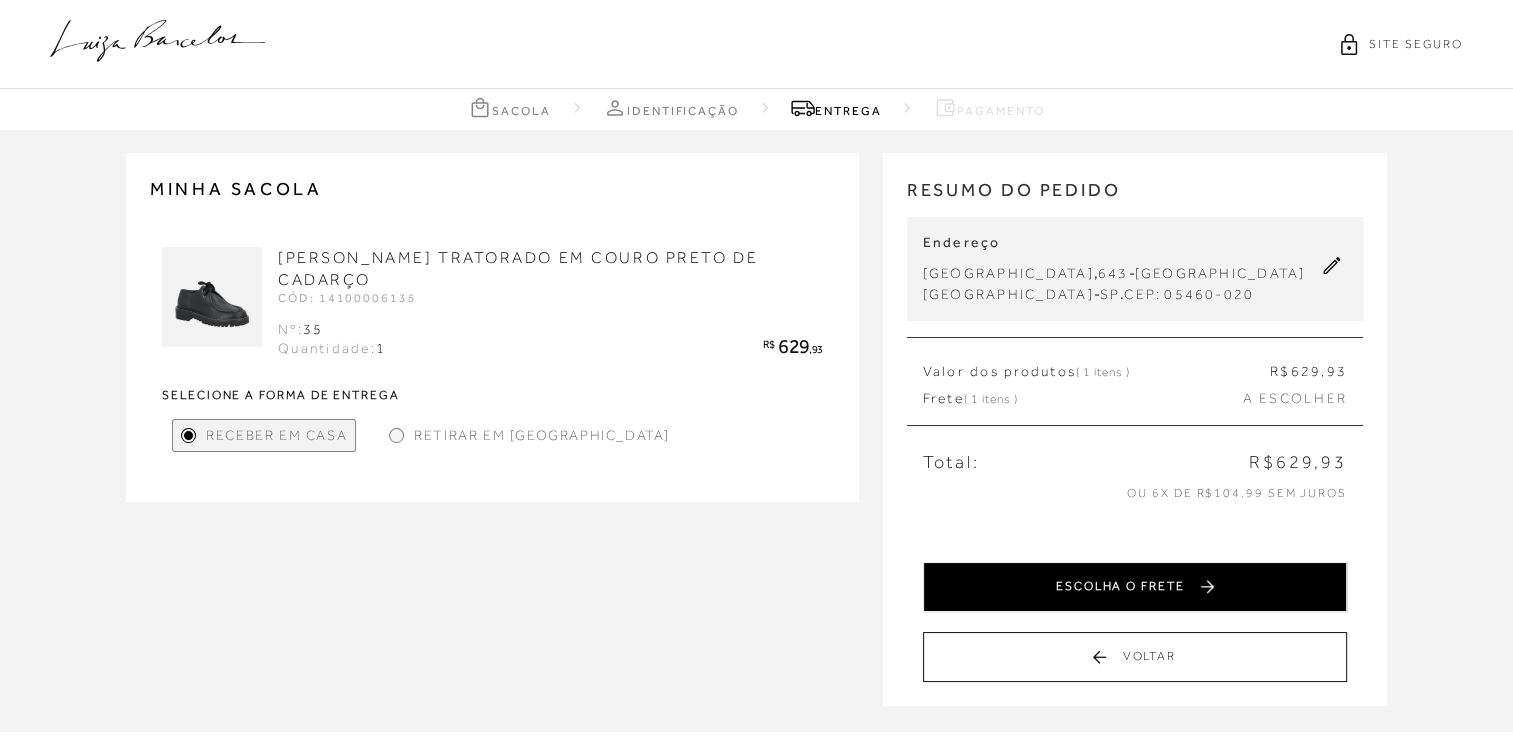 click on "ESCOLHA O FRETE" at bounding box center [1135, 587] 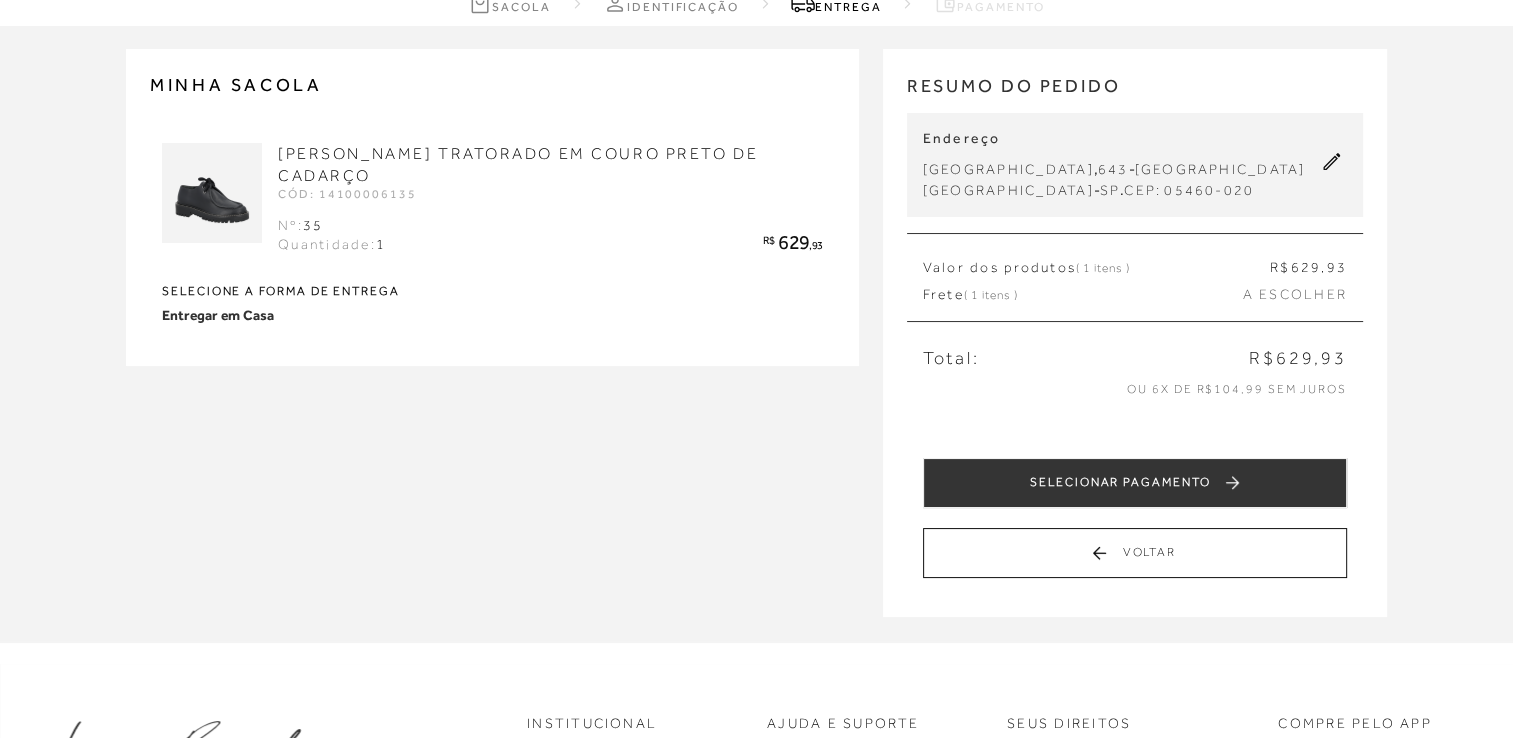scroll, scrollTop: 100, scrollLeft: 0, axis: vertical 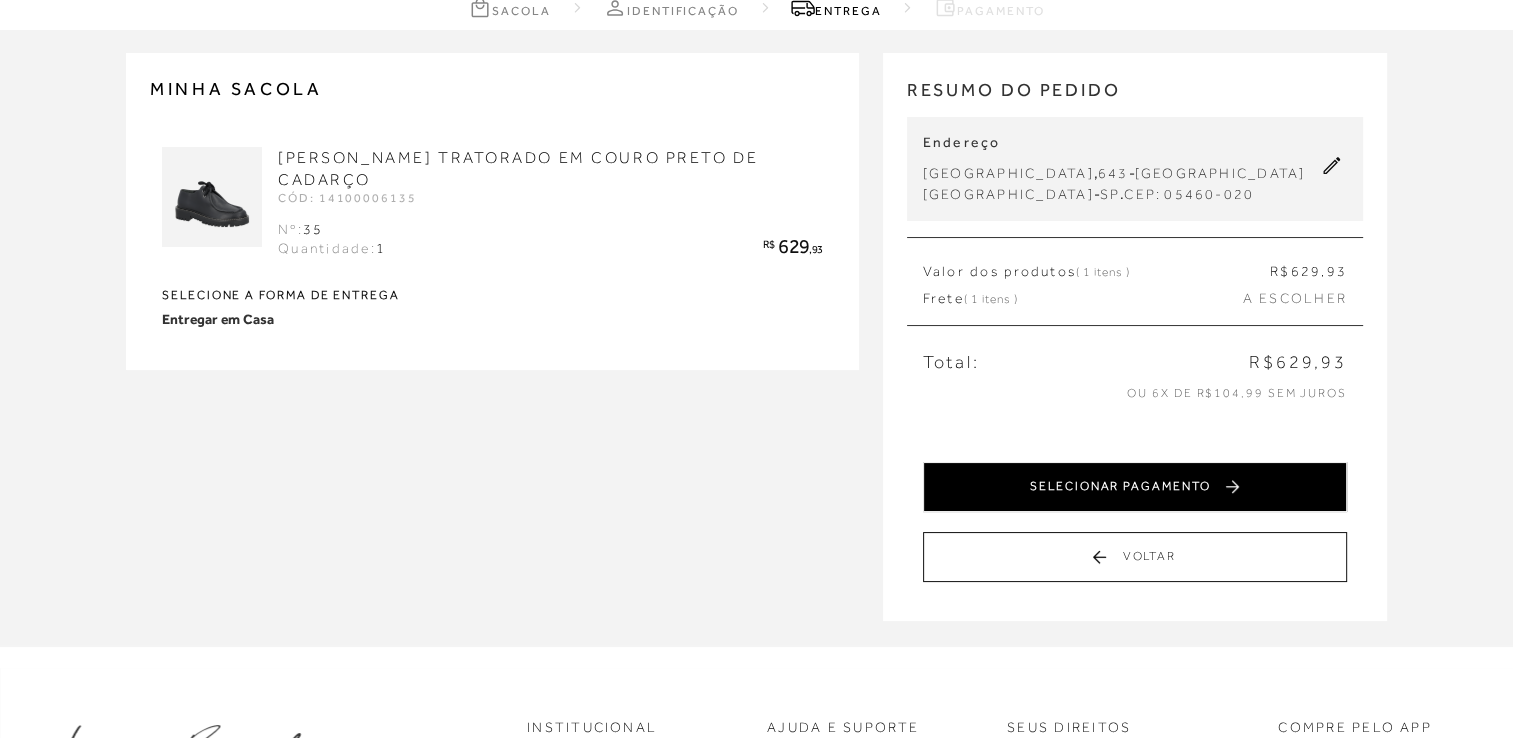click on "SELECIONAR PAGAMENTO" at bounding box center [1135, 487] 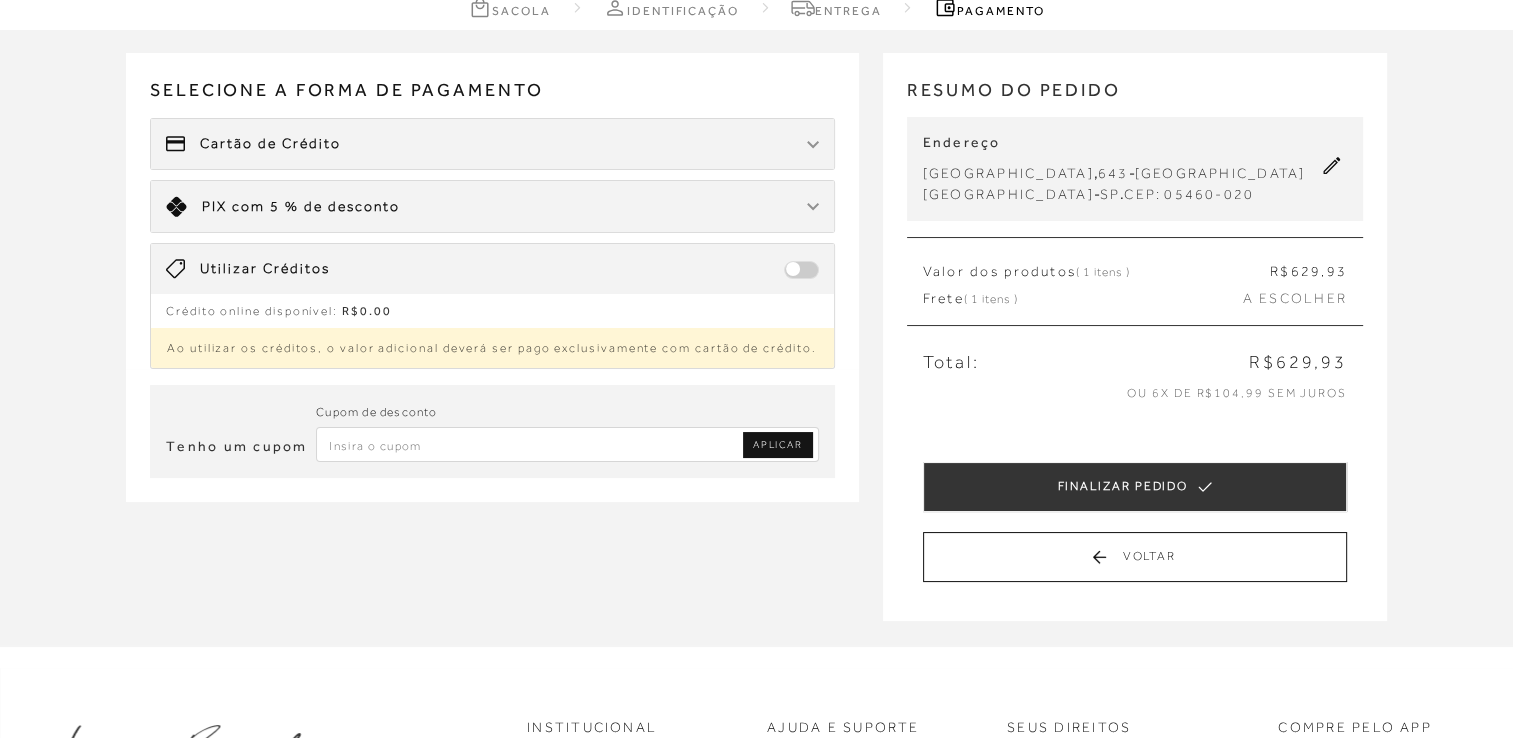 scroll, scrollTop: 0, scrollLeft: 0, axis: both 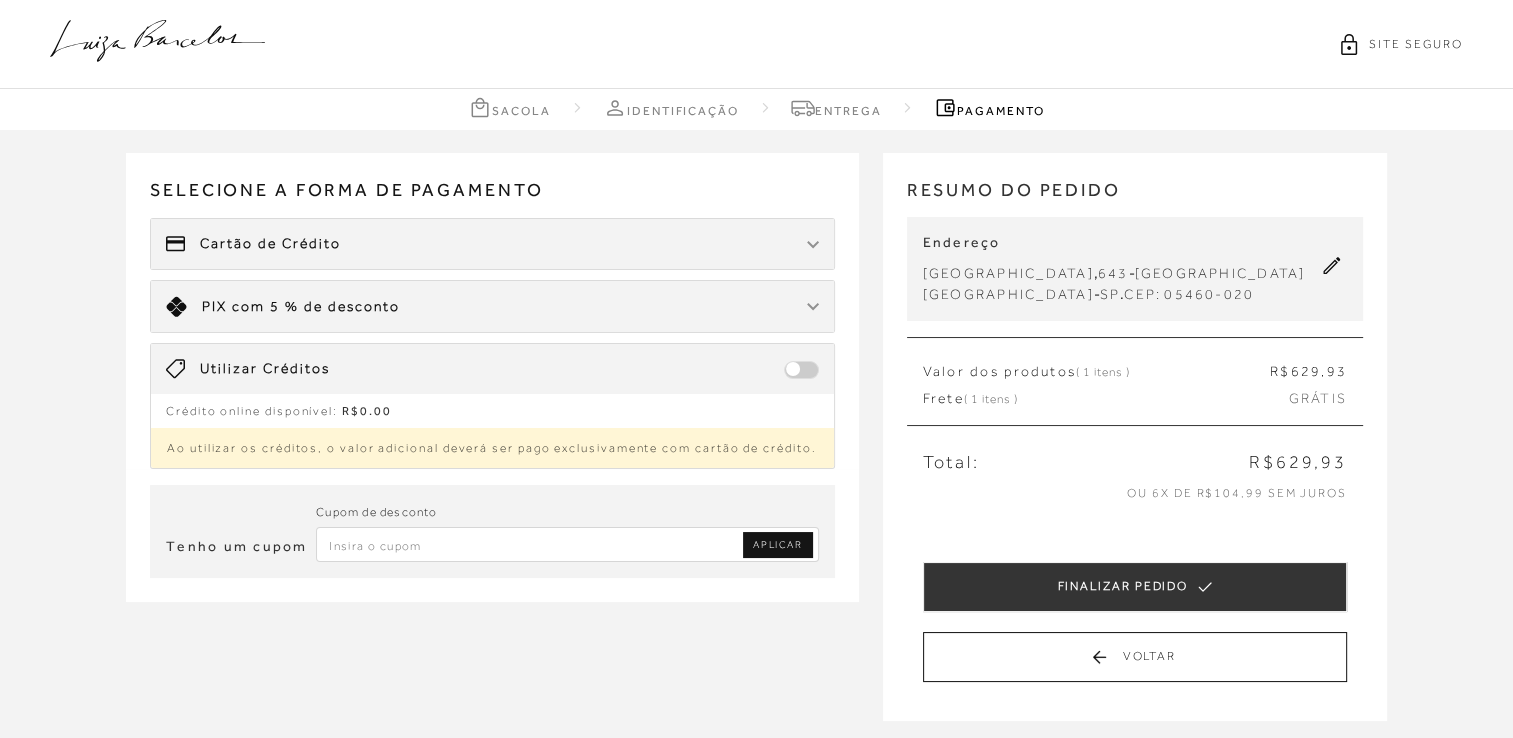 click at bounding box center [813, 245] 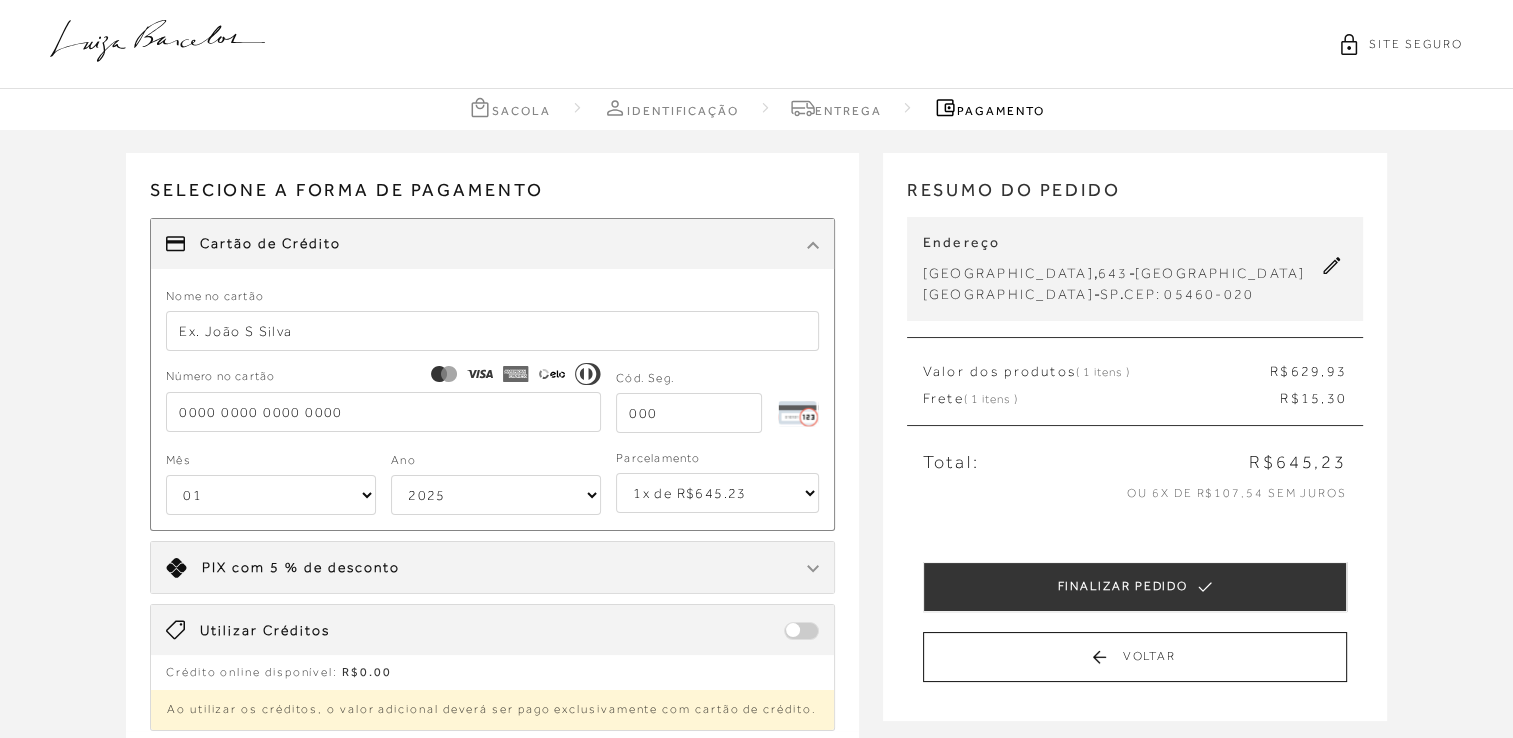 click on "Cartão de Crédito" at bounding box center [492, 244] 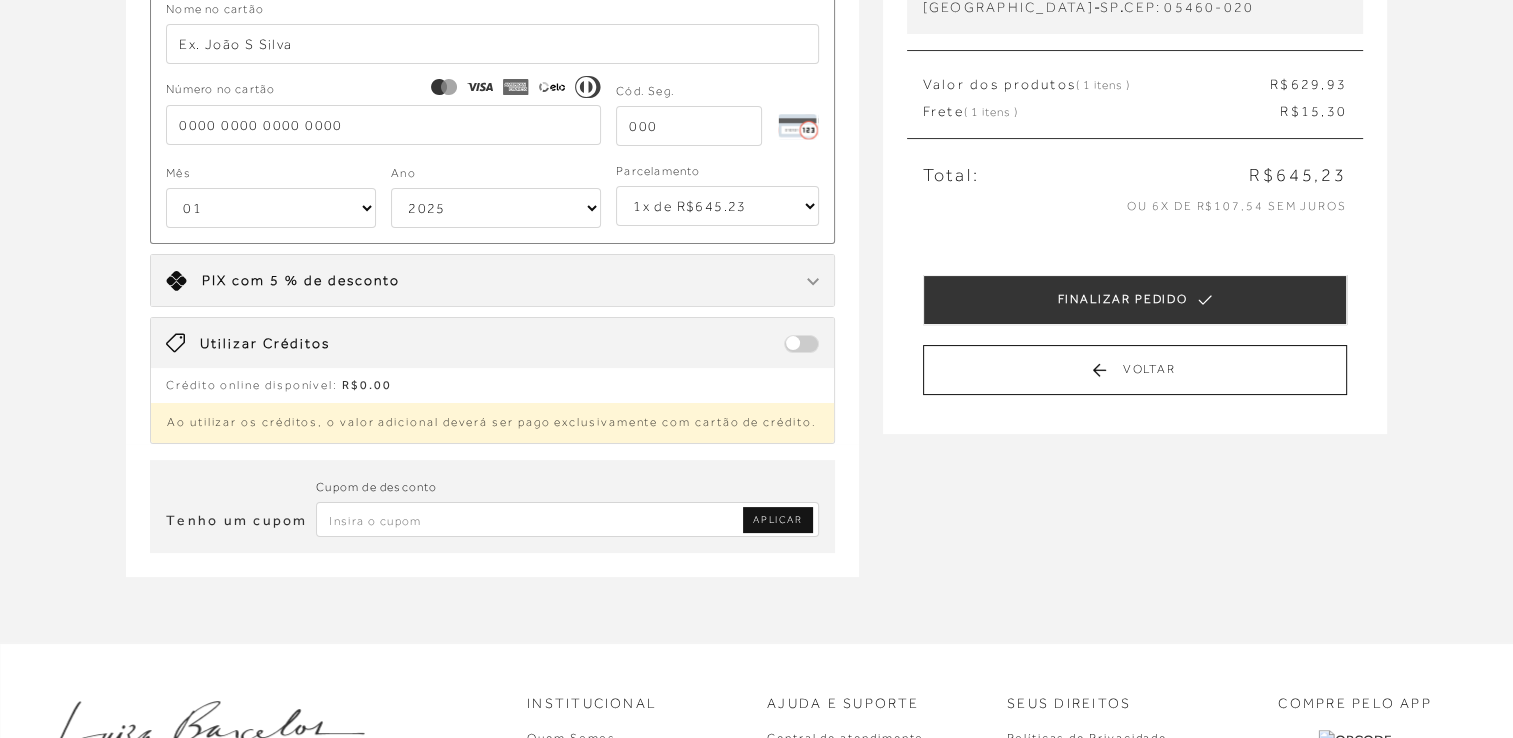 scroll, scrollTop: 300, scrollLeft: 0, axis: vertical 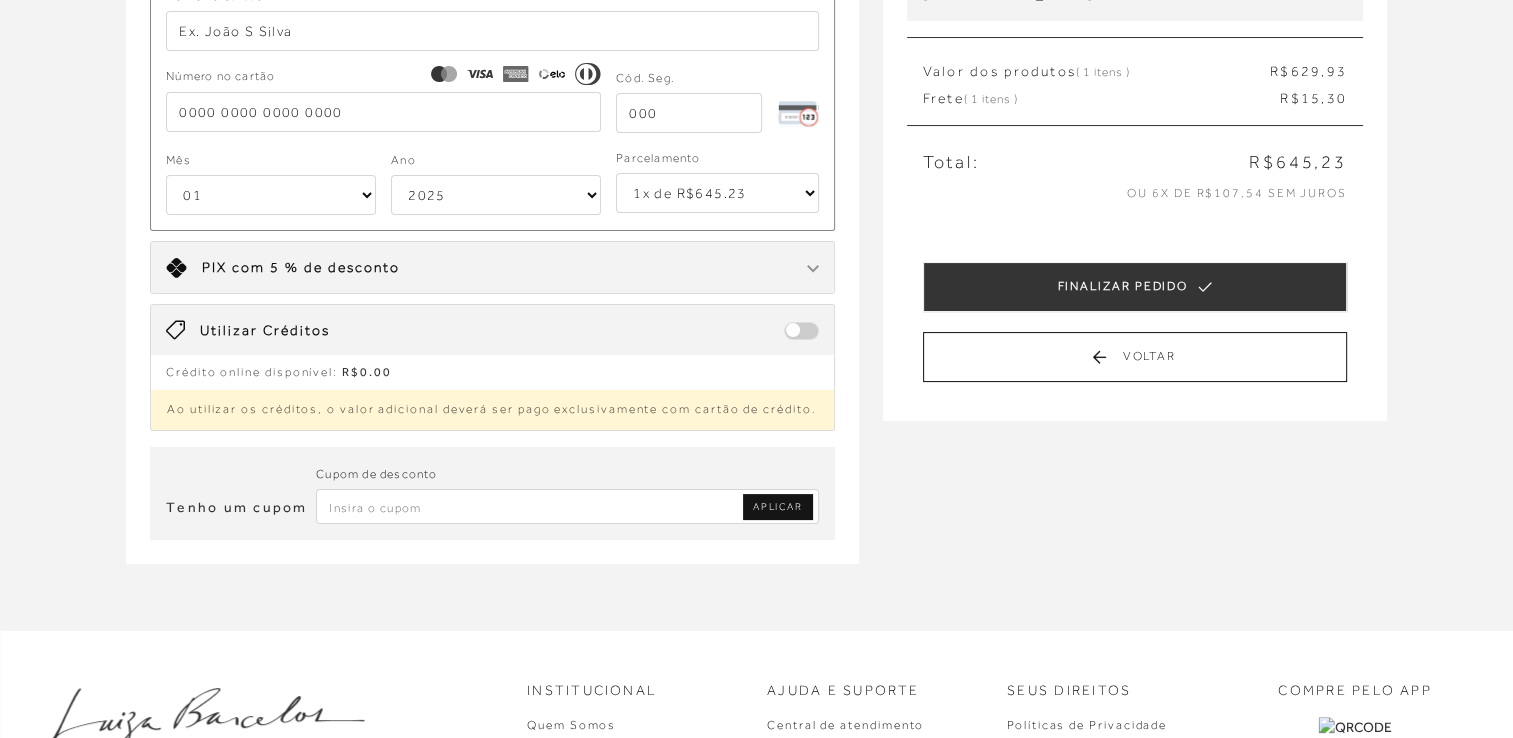 click at bounding box center [567, 506] 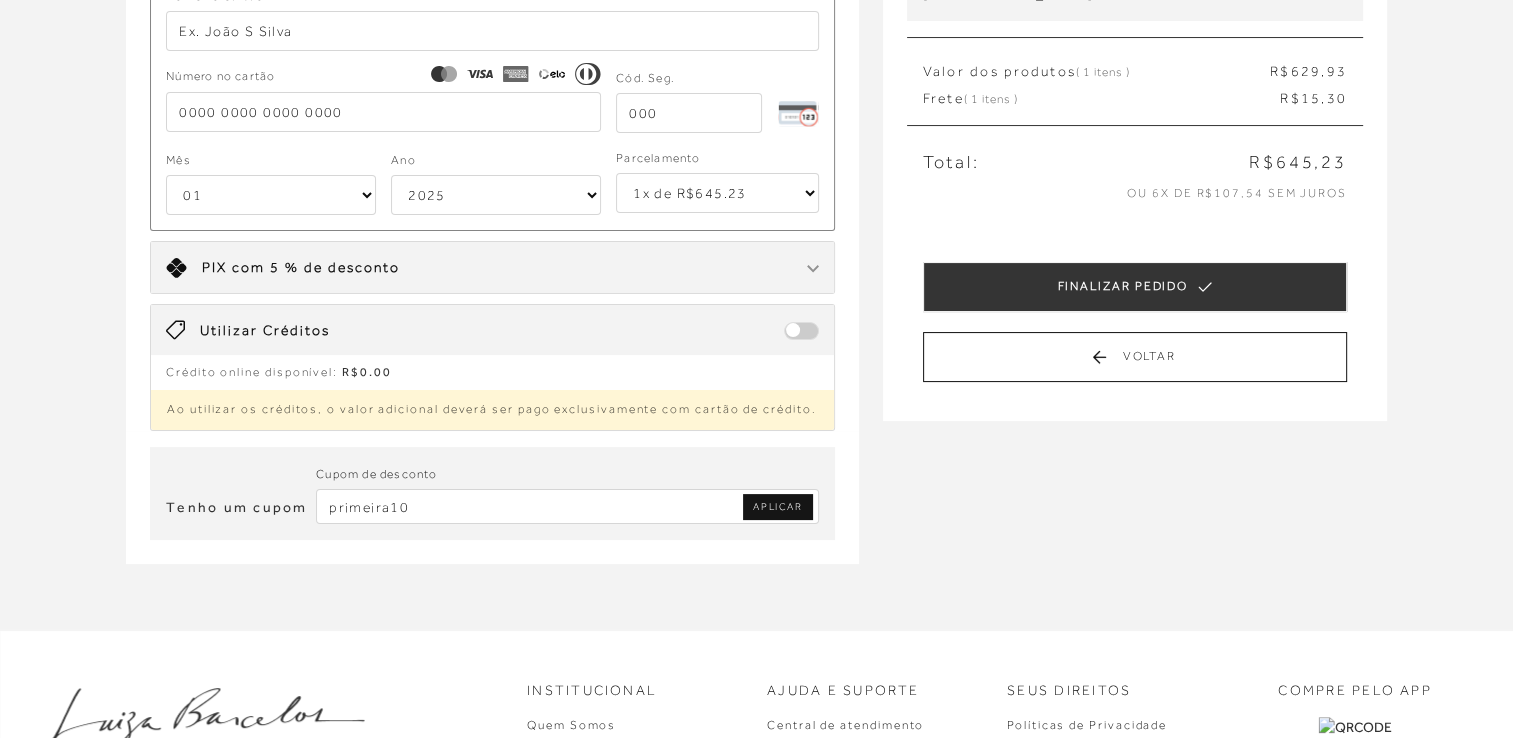 type on "primeira10" 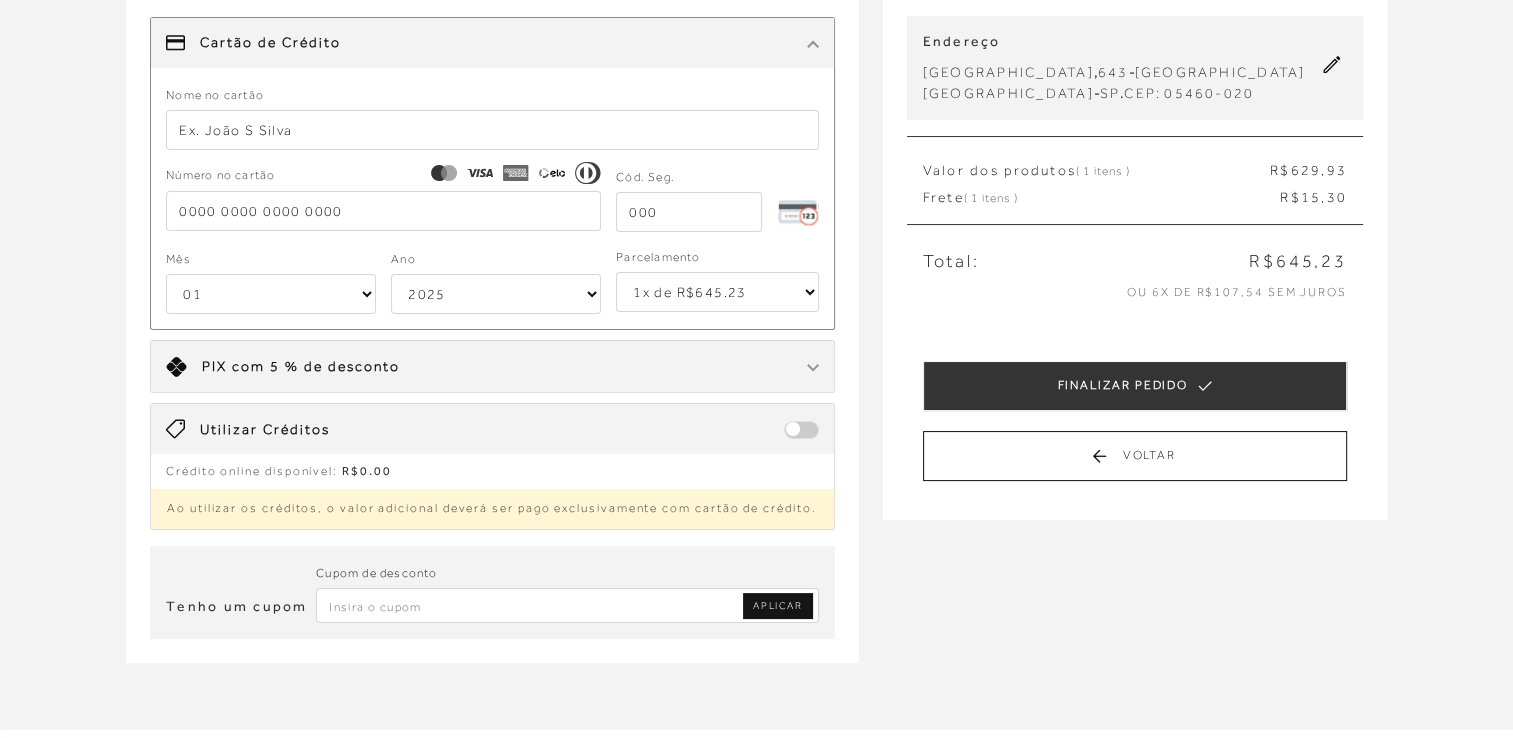 scroll, scrollTop: 100, scrollLeft: 0, axis: vertical 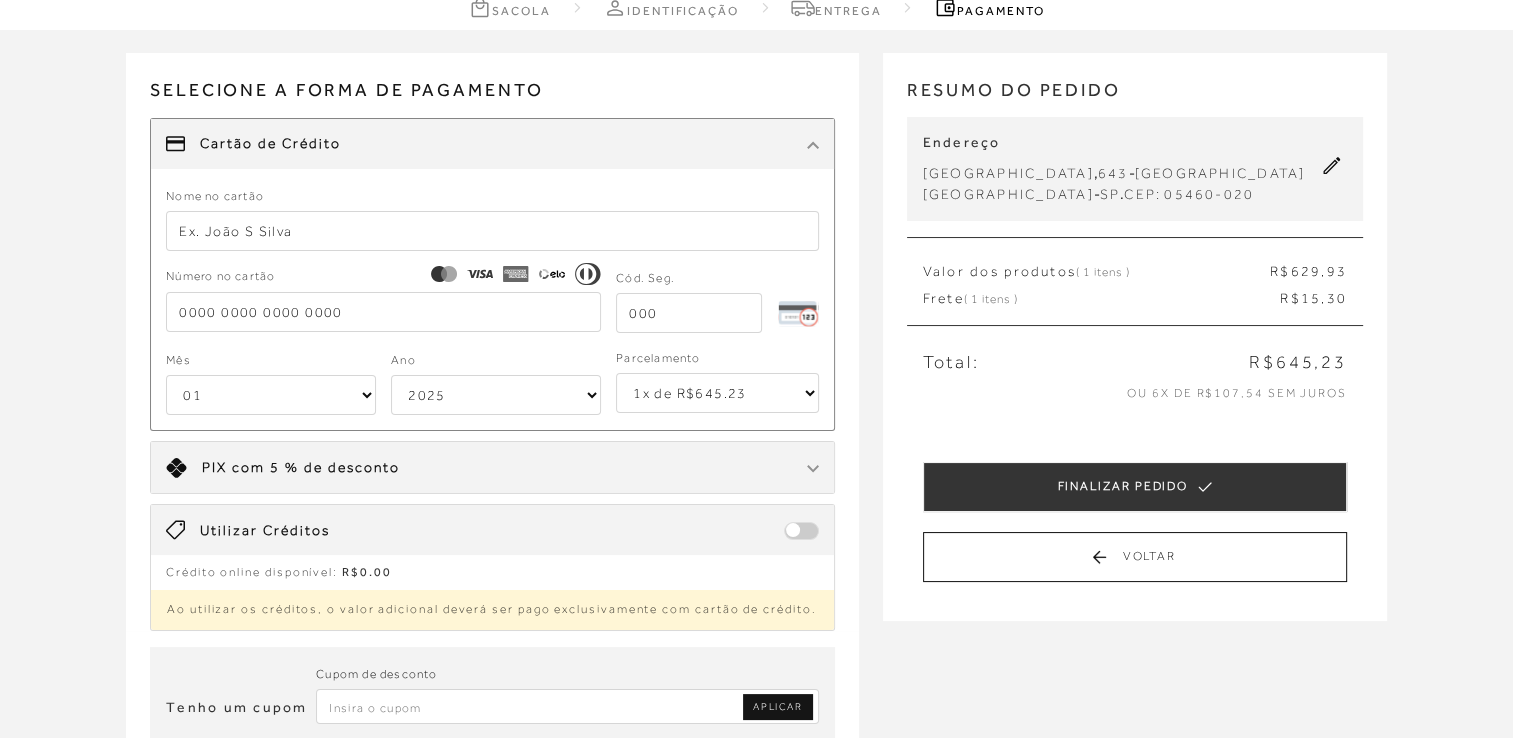 click at bounding box center [567, 706] 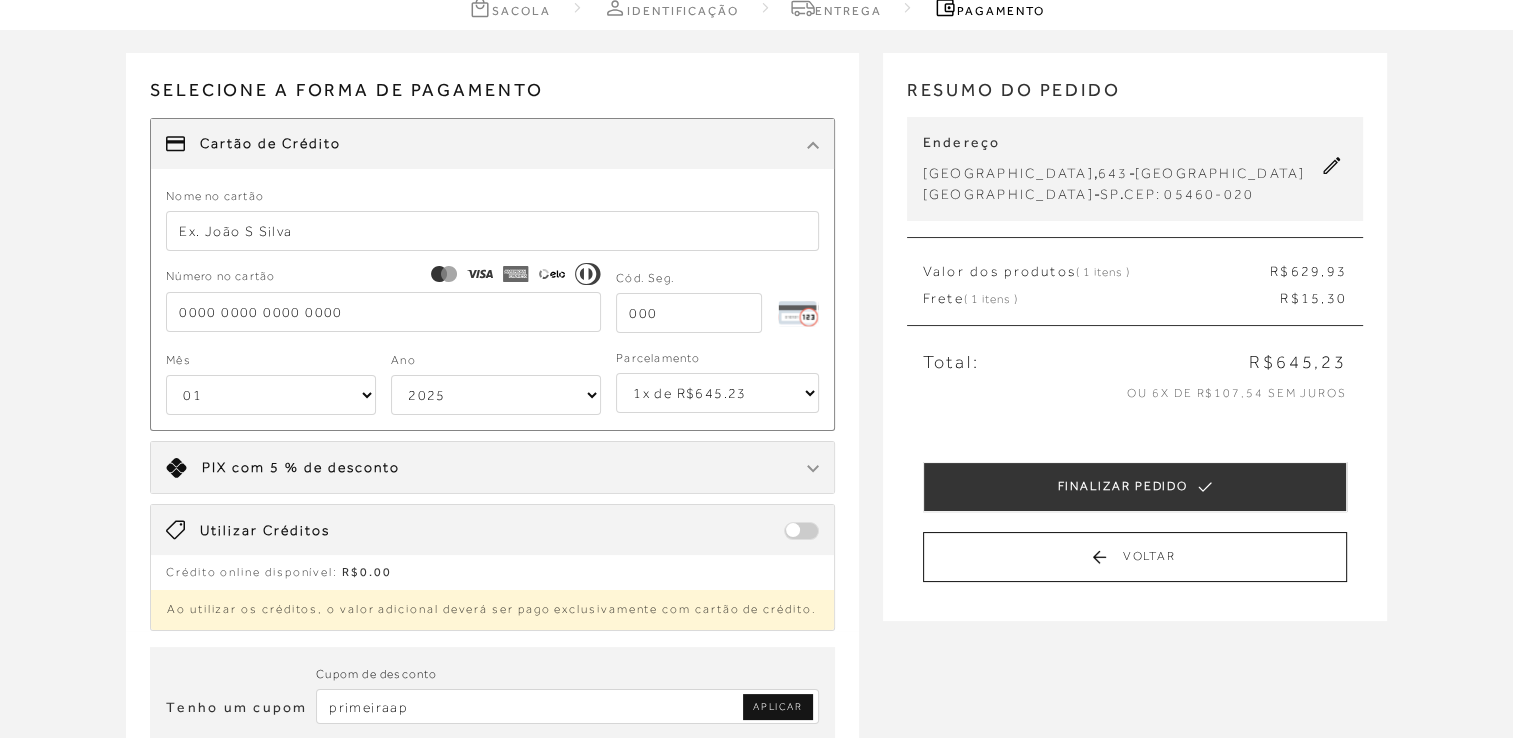 click on "primeiraap" at bounding box center (567, 706) 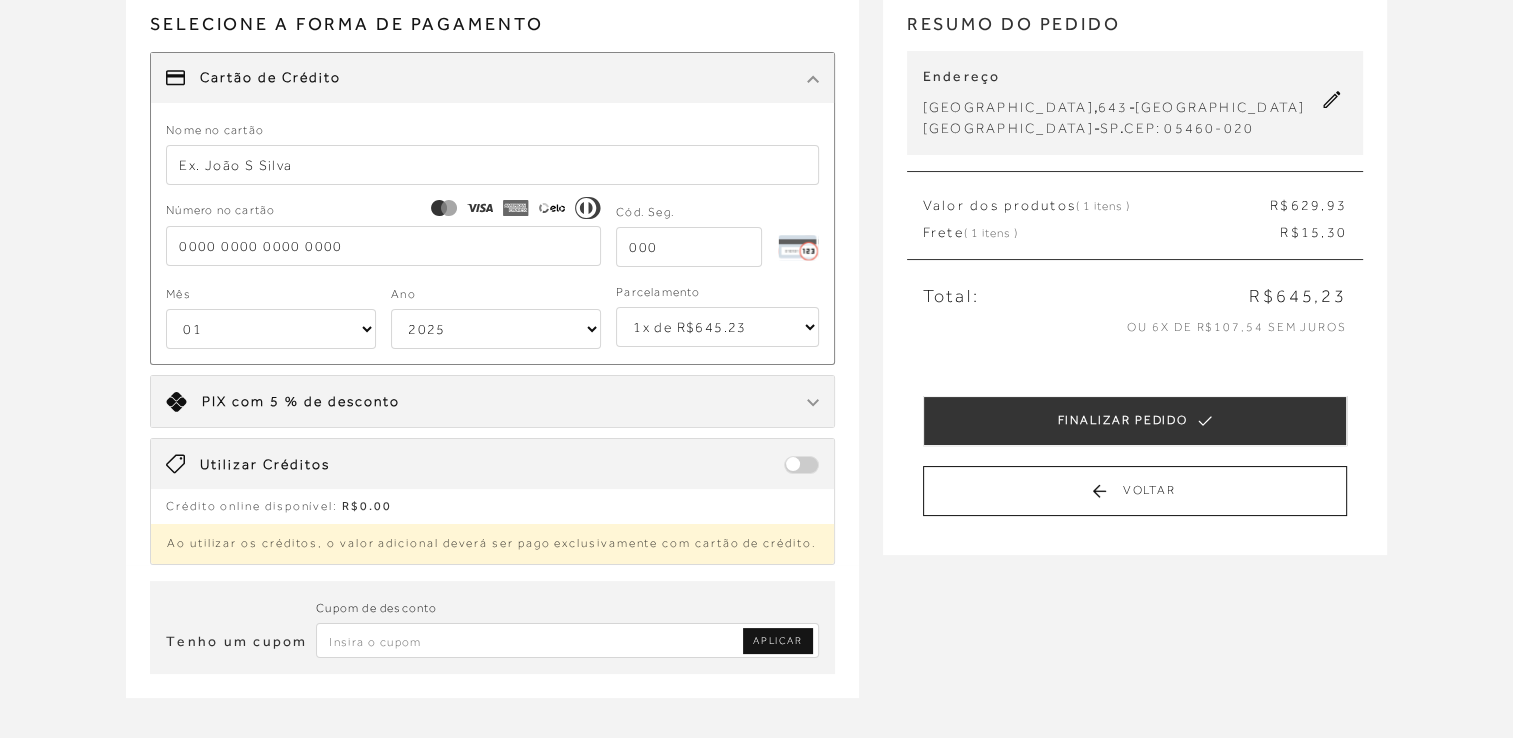 scroll, scrollTop: 200, scrollLeft: 0, axis: vertical 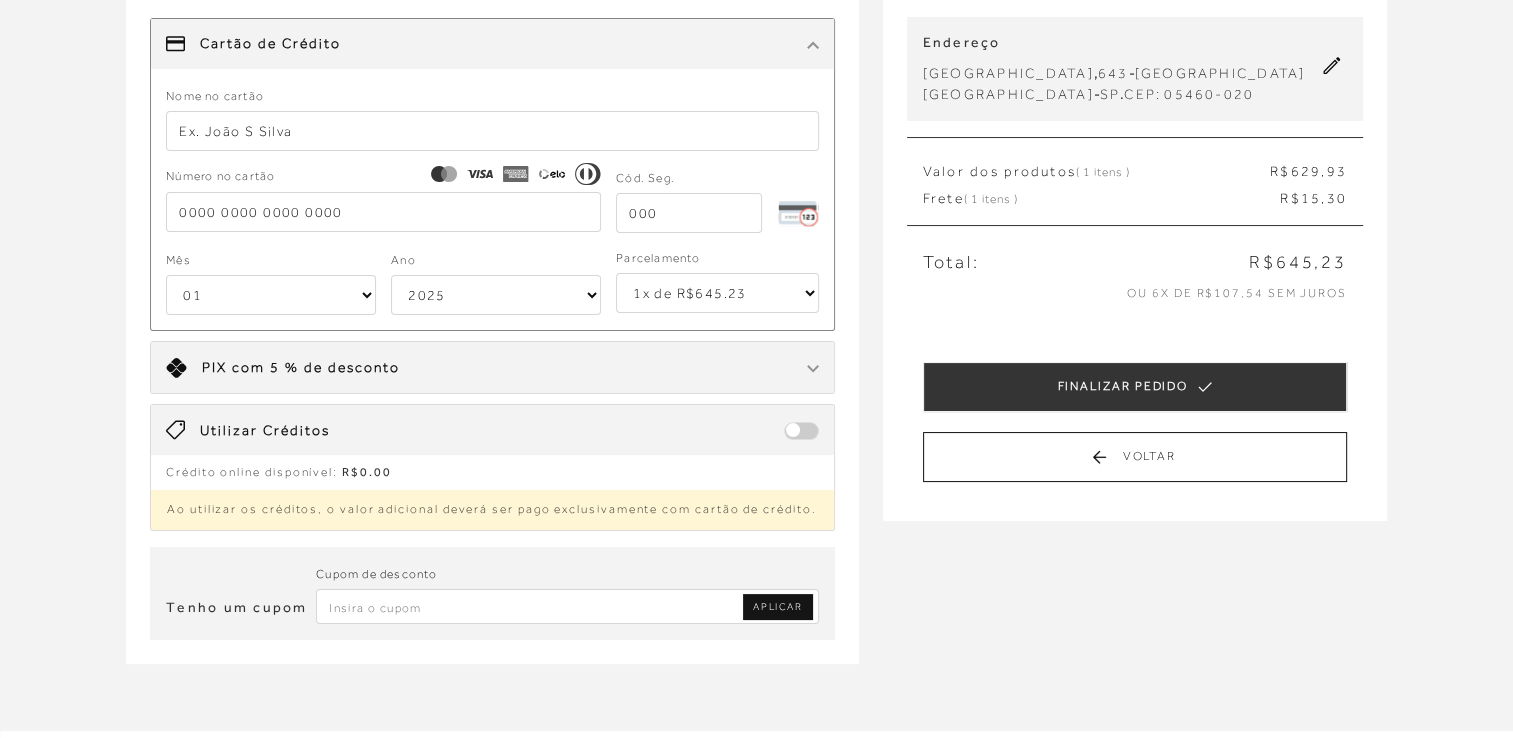 click at bounding box center [567, 606] 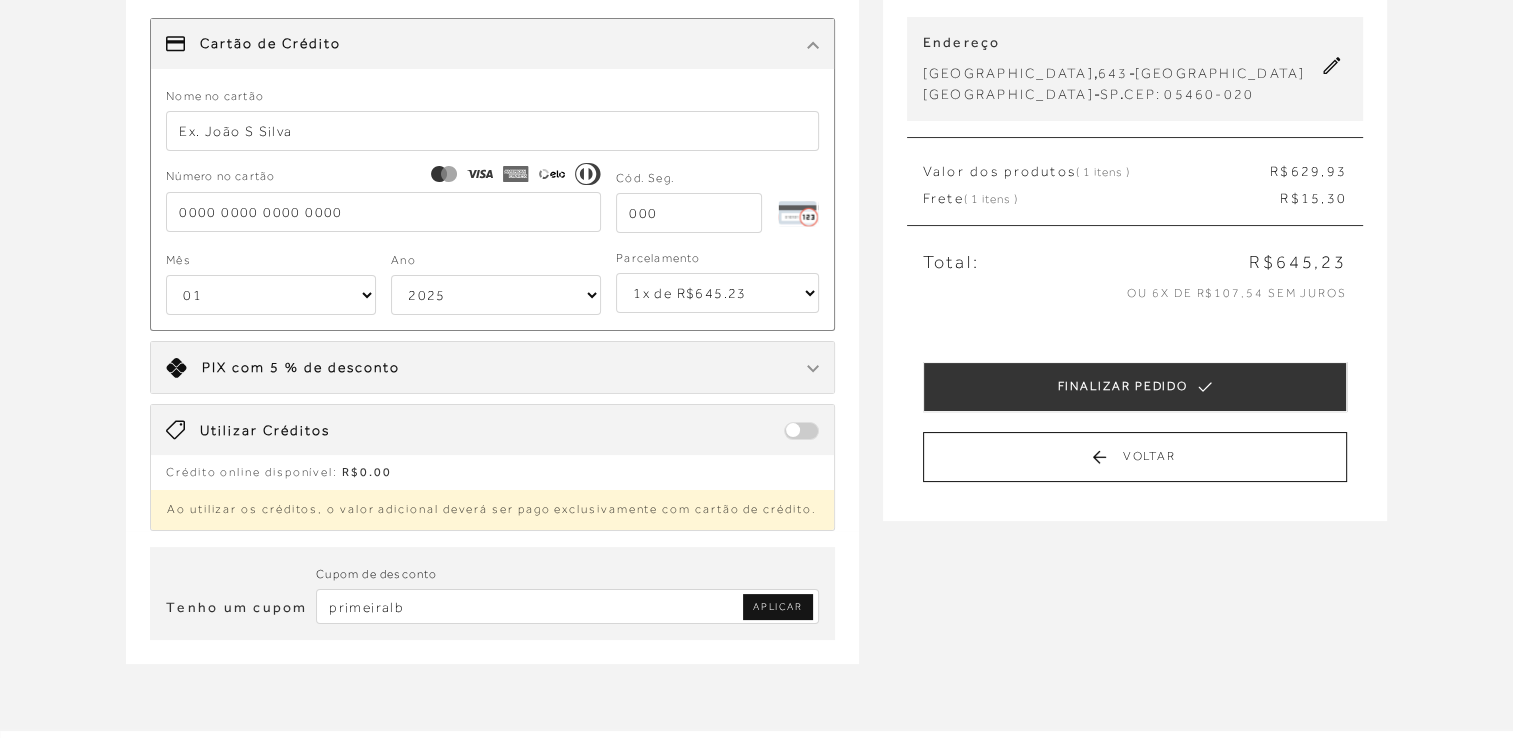 type on "primeiralb" 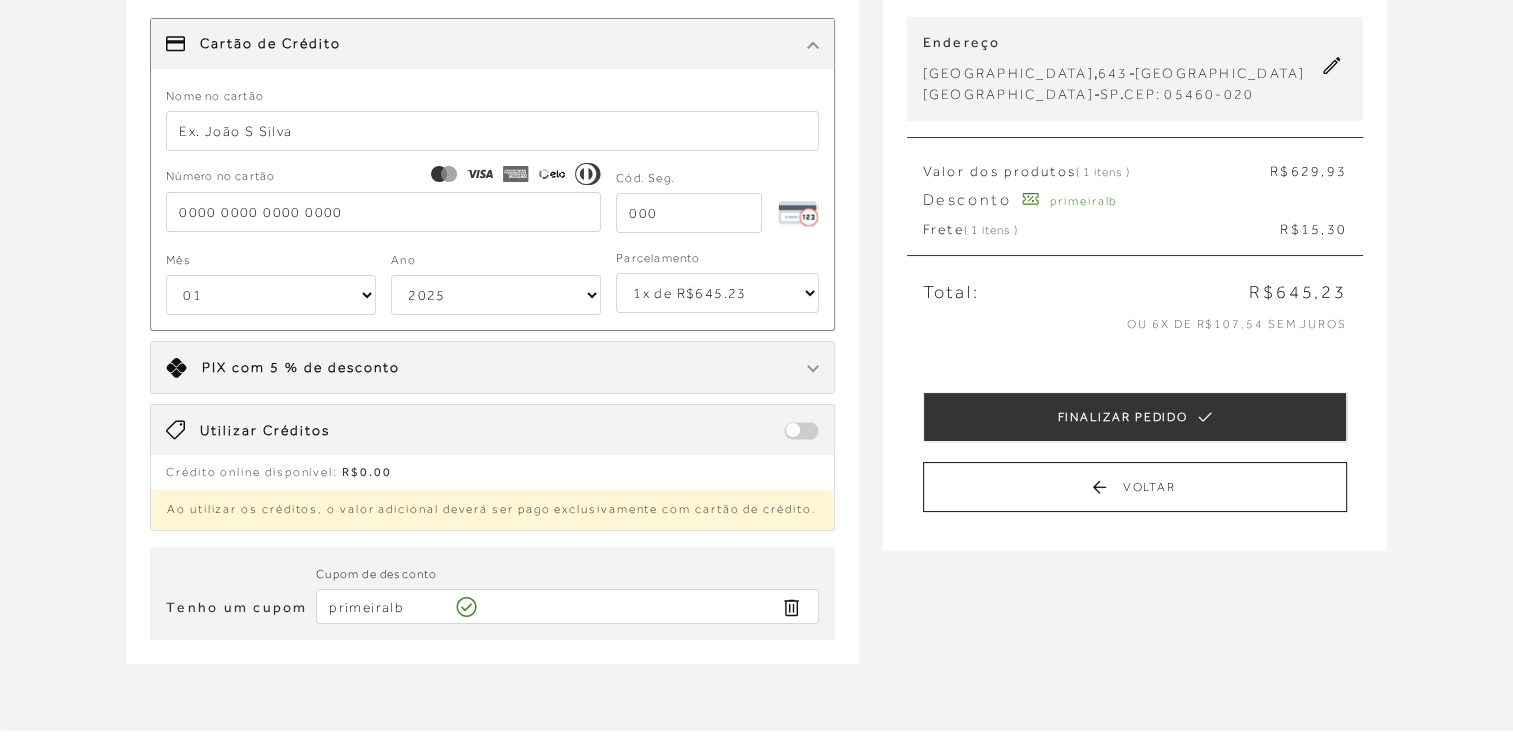 type 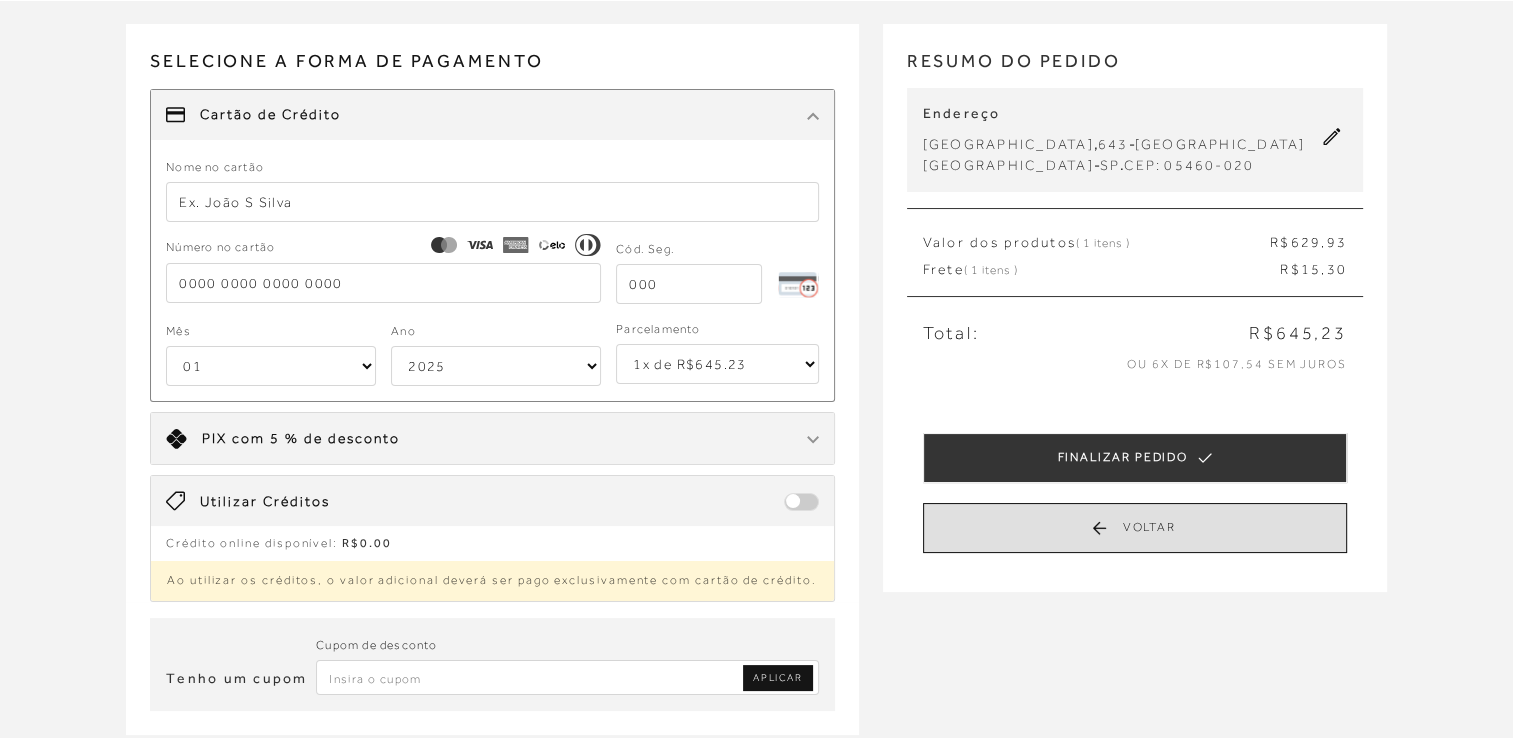 scroll, scrollTop: 100, scrollLeft: 0, axis: vertical 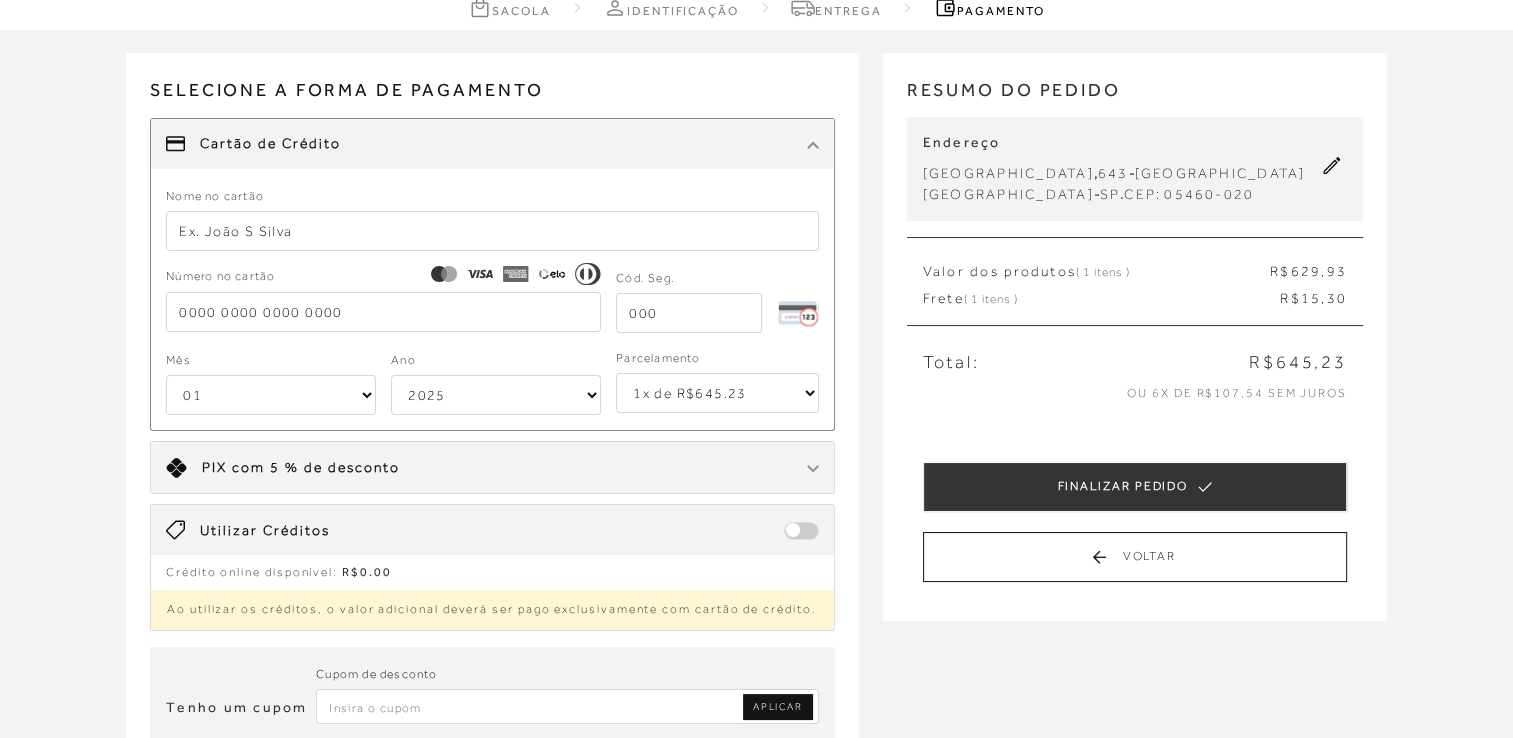 click at bounding box center (492, 231) 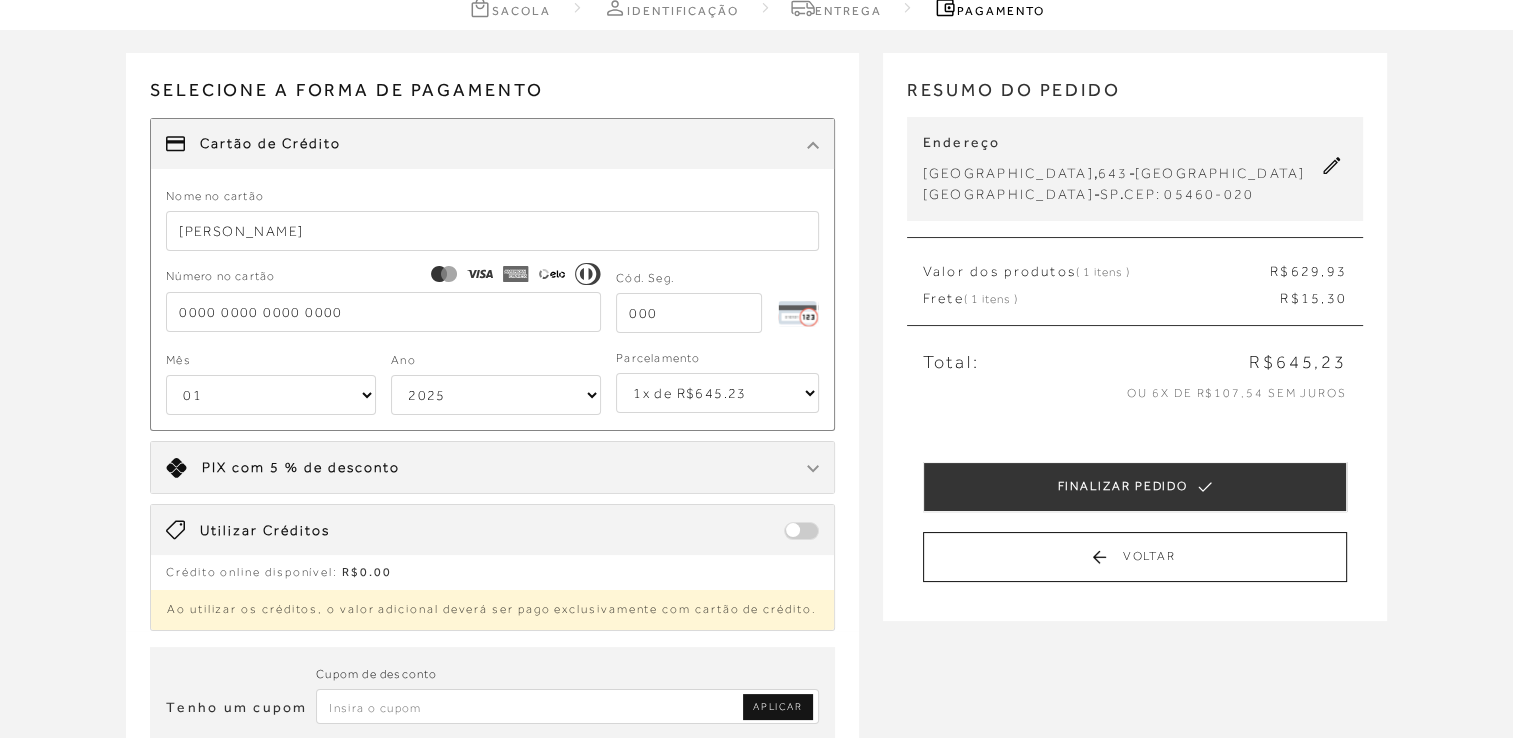type on "rafaela micheletti" 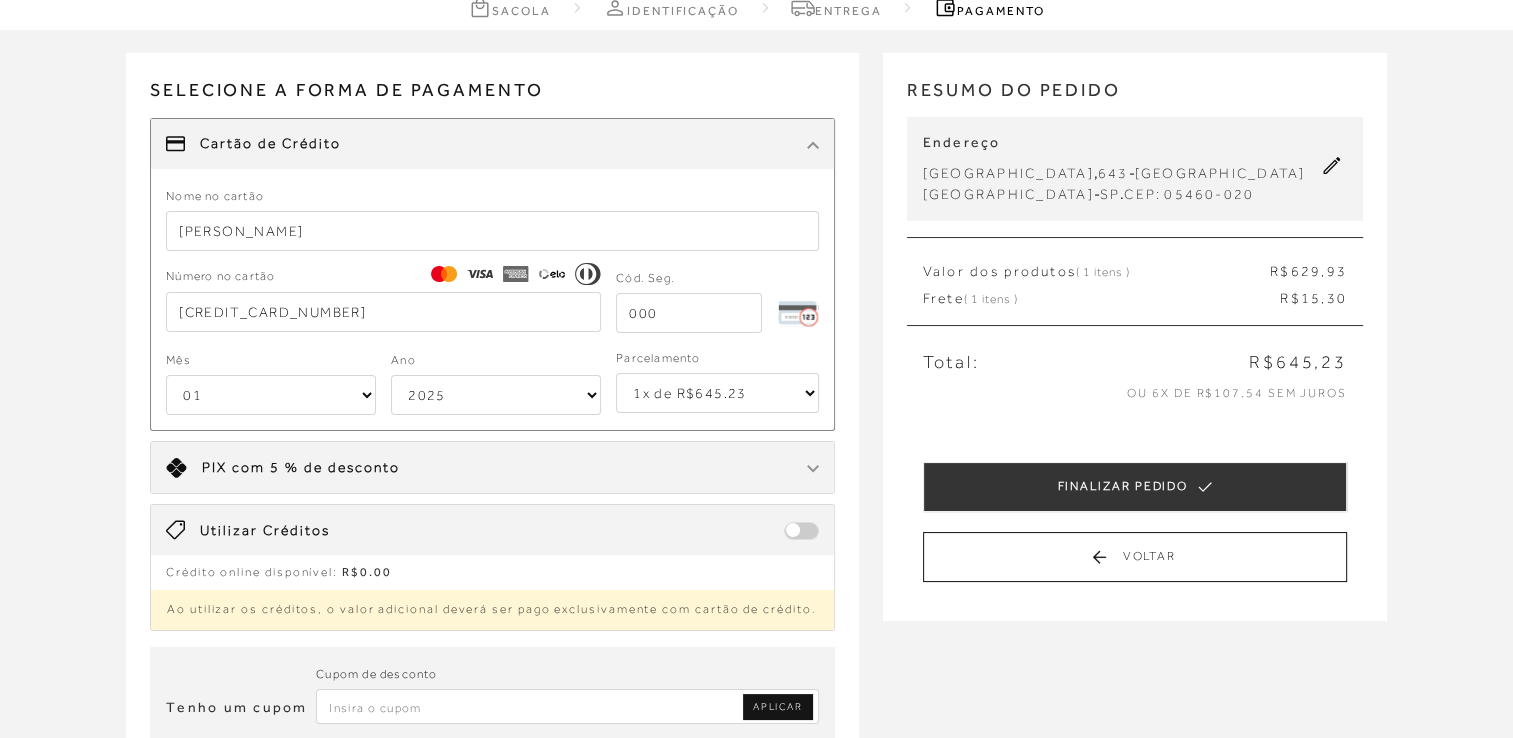type on "5536 3617 1933 0183" 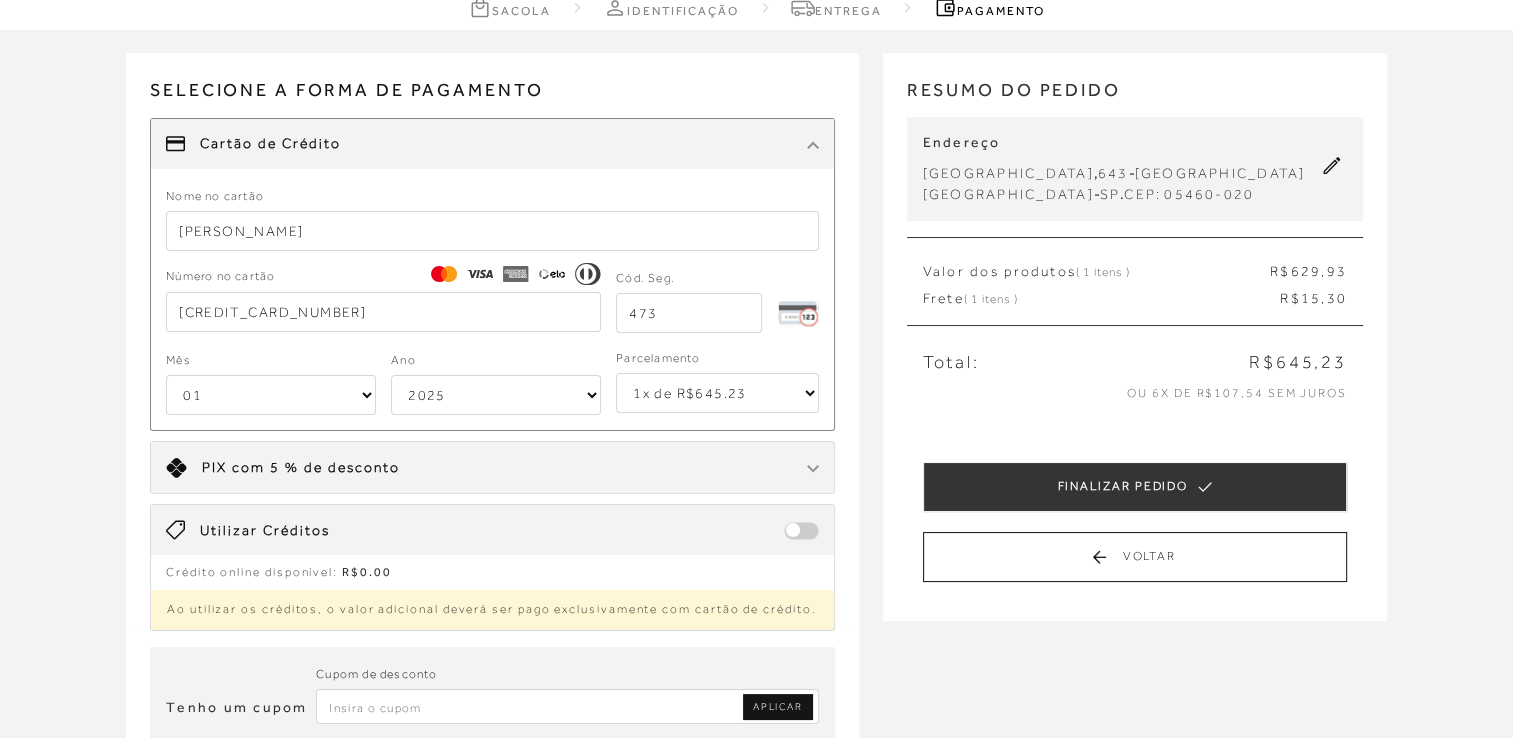 type on "473" 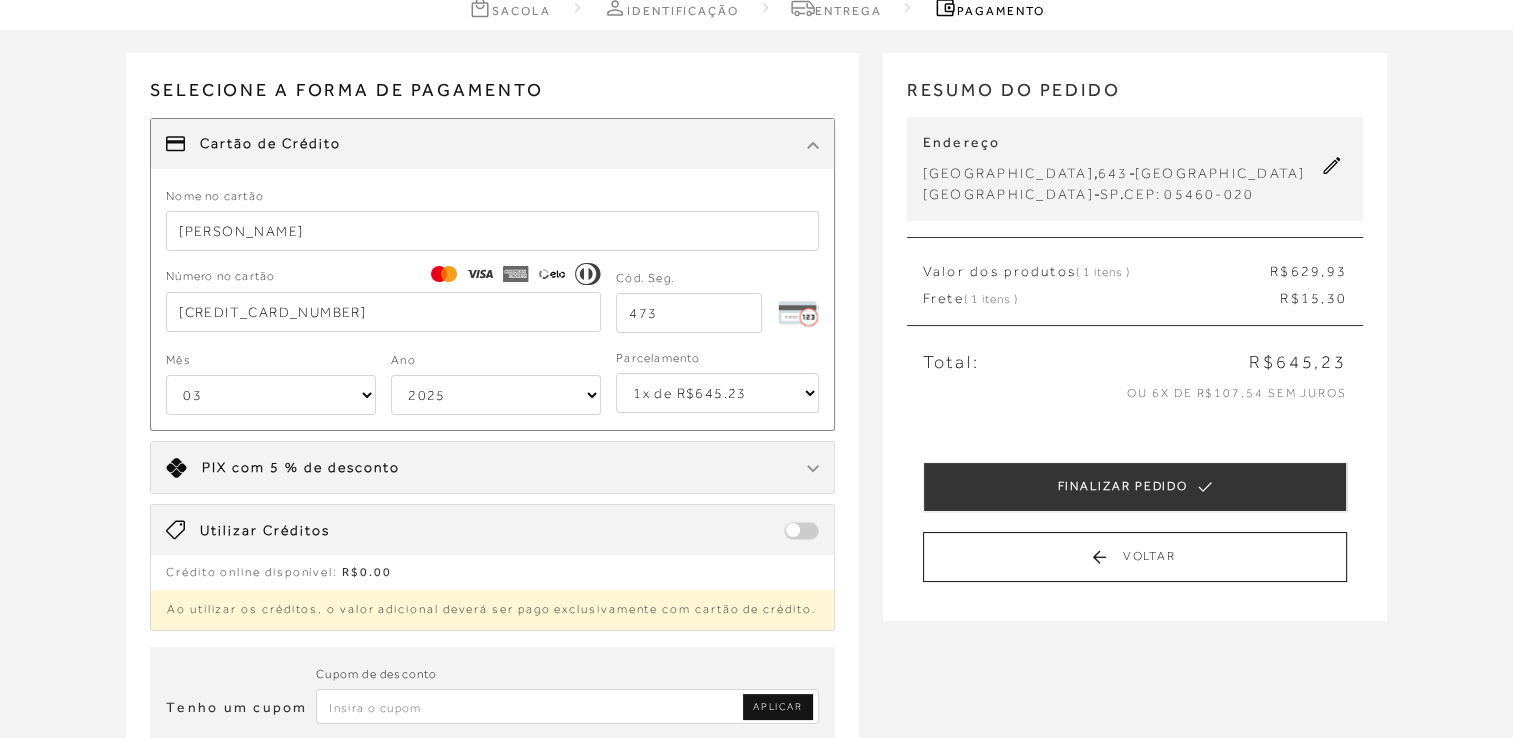 click on "01 02 03 04 05 06 07 08 09 10 11 12" at bounding box center (271, 395) 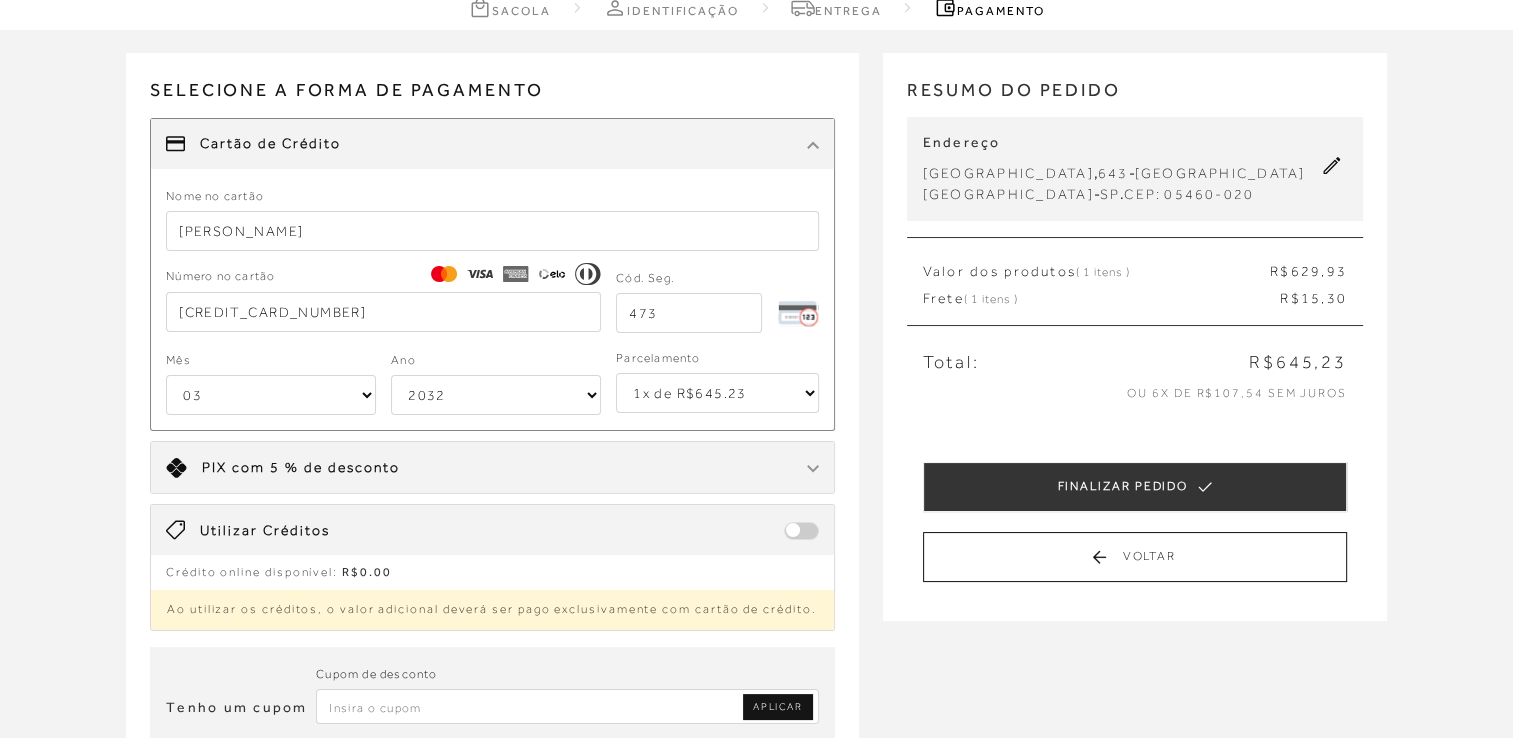 click on "2025 2026 2027 2028 2029 2030 2031 2032 2033 2034 2035 2036 2037 2038 2039 2040 2041 2042 2043 2044" at bounding box center [496, 395] 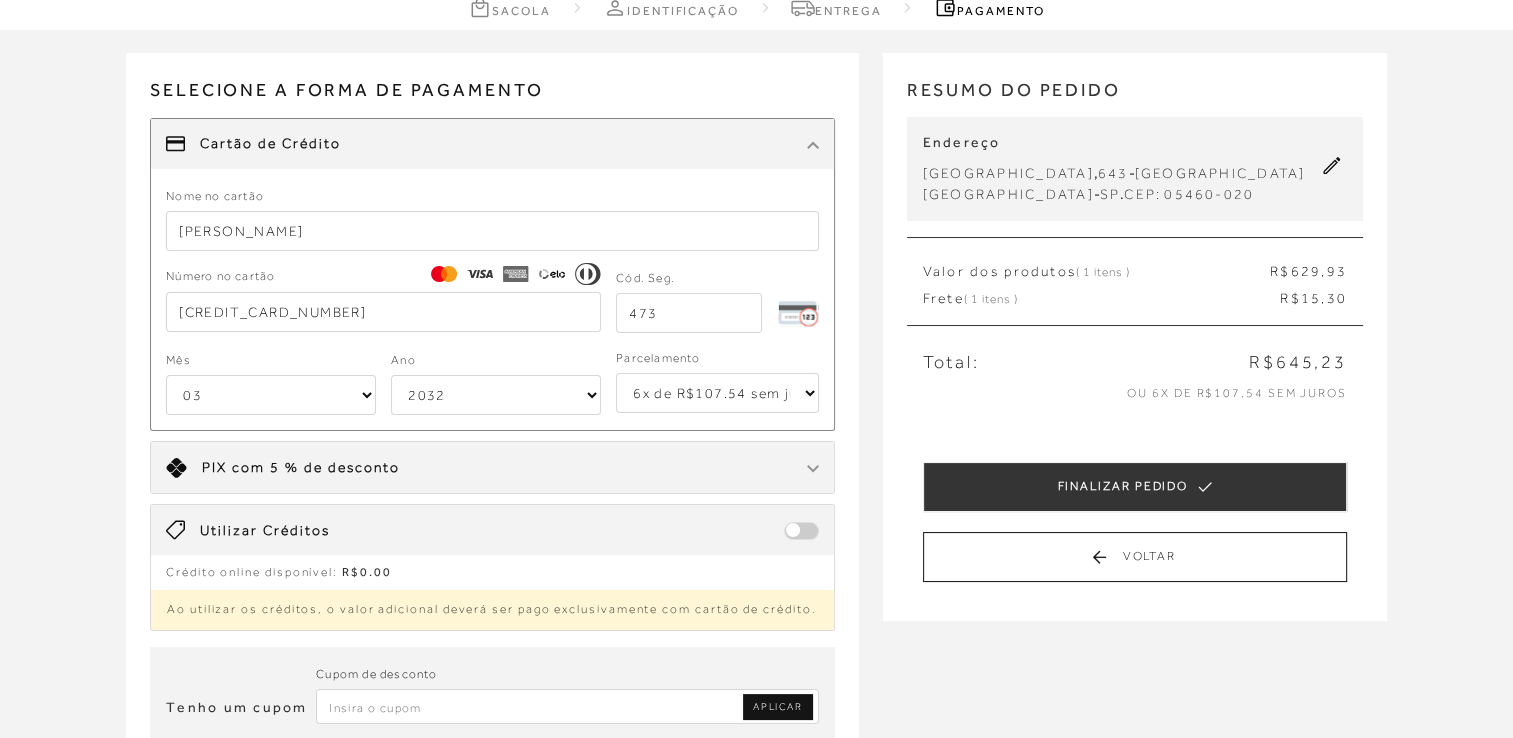 click on "1x de R$645.23 2x de R$322.62 sem juros 3x de R$215.08 sem juros 4x de R$161.31 sem juros 5x de R$129.05 sem juros 6x de R$107.54 sem juros" at bounding box center [717, 393] 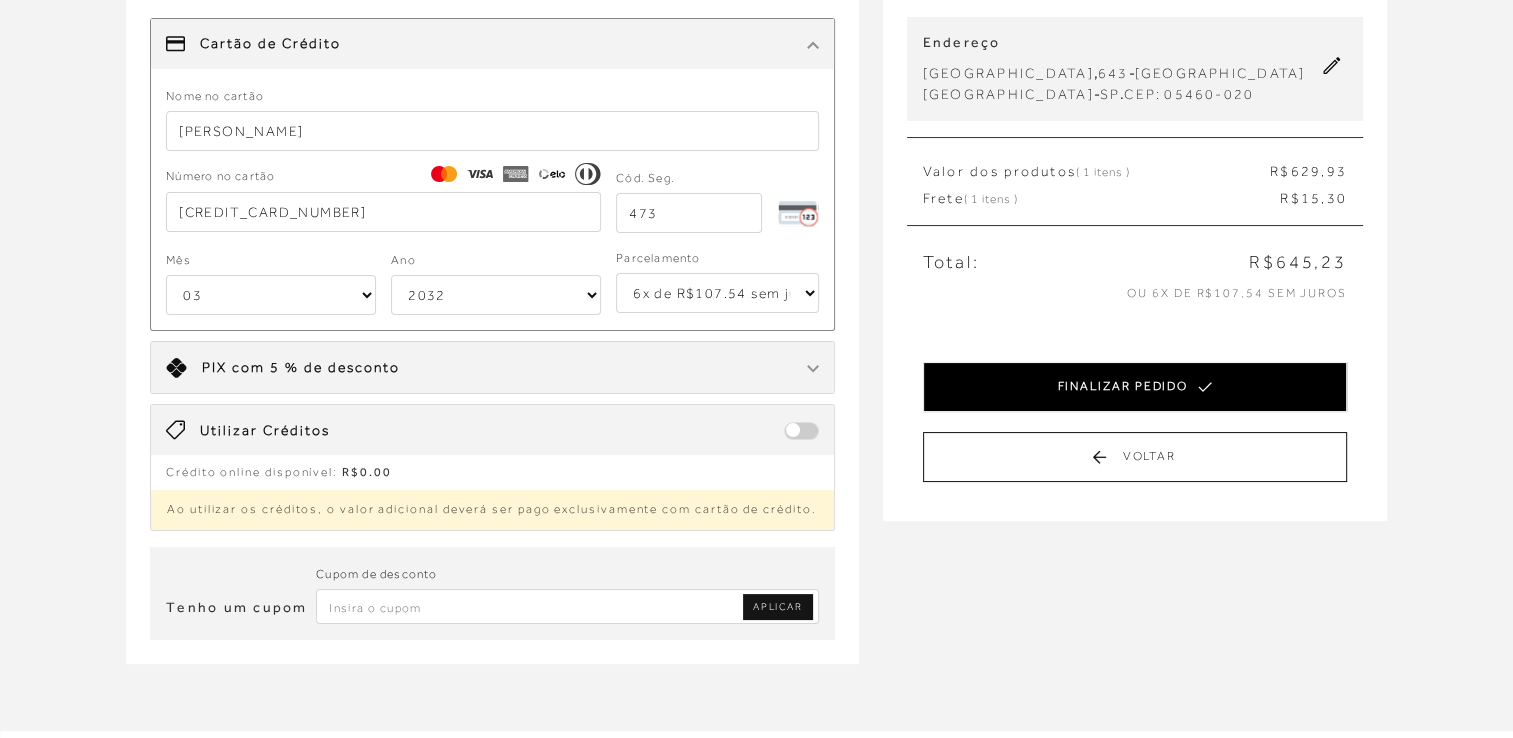 click on "FINALIZAR PEDIDO" at bounding box center (1135, 387) 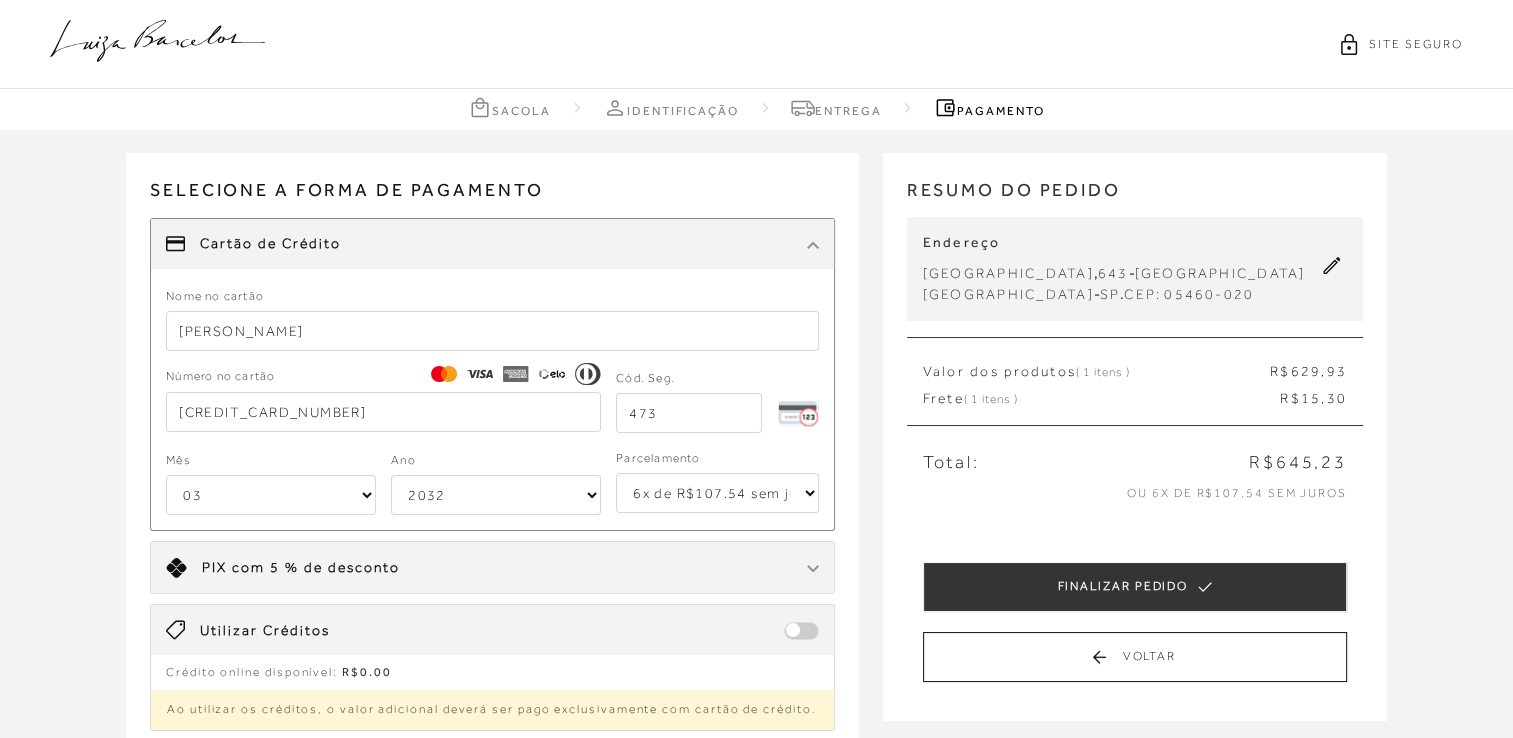 select on "03" 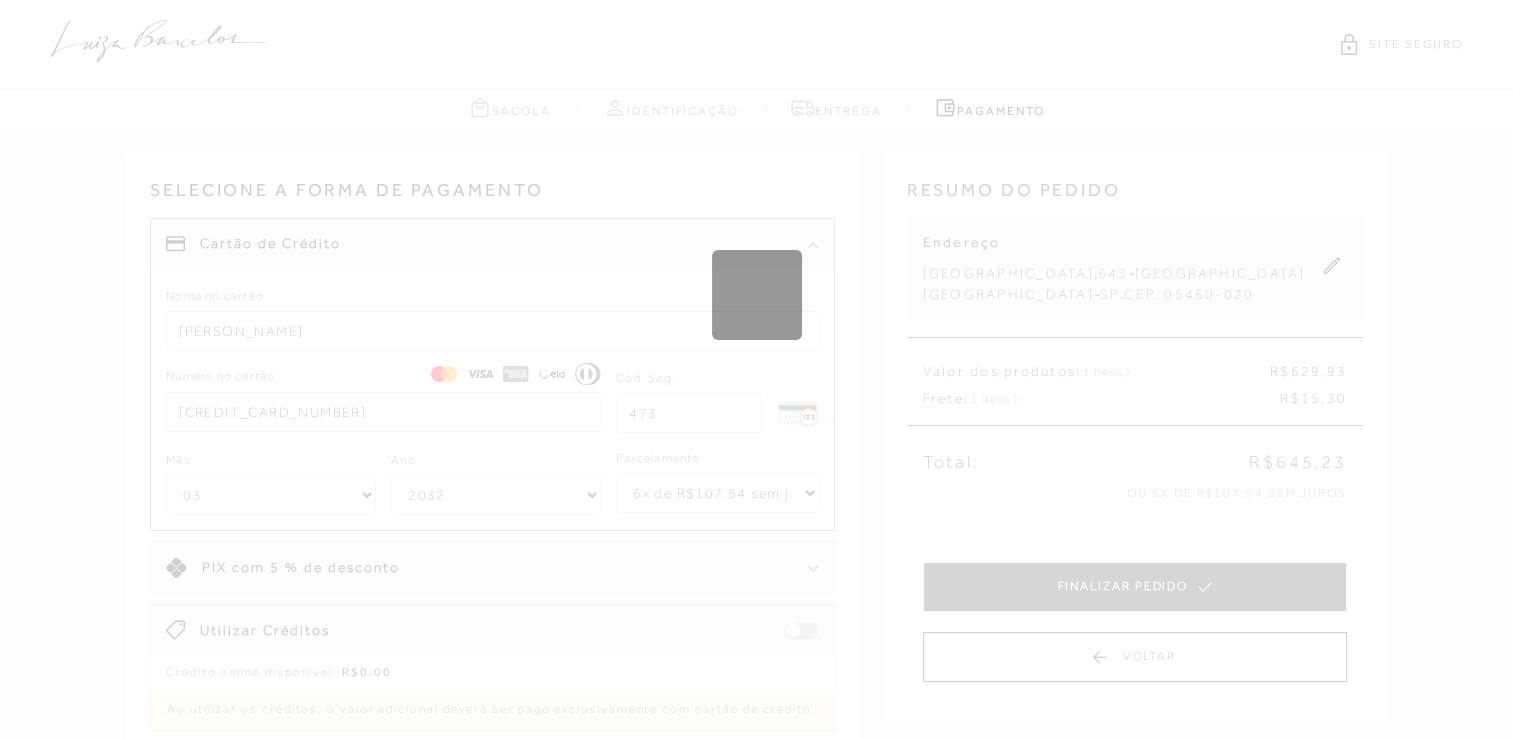 type 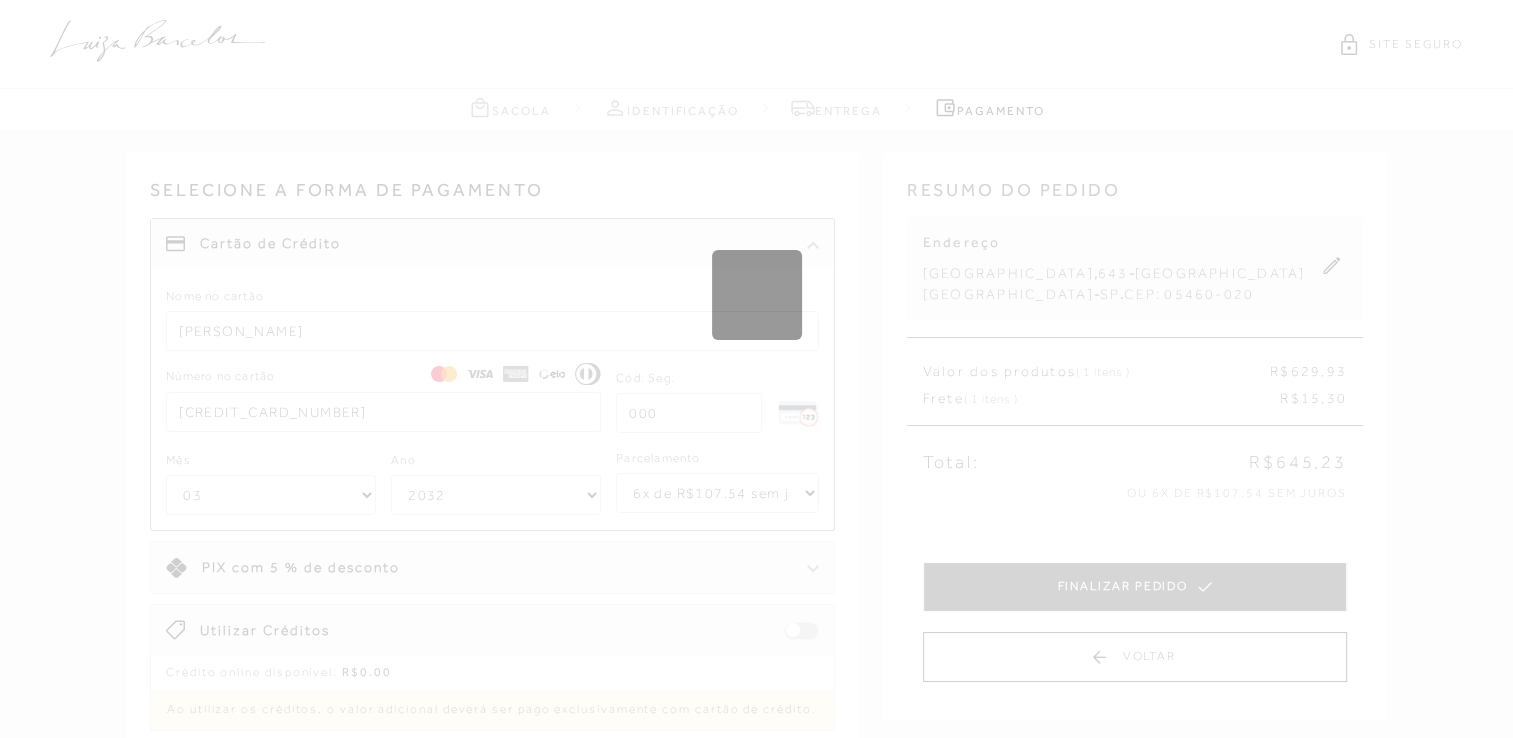 select on "1" 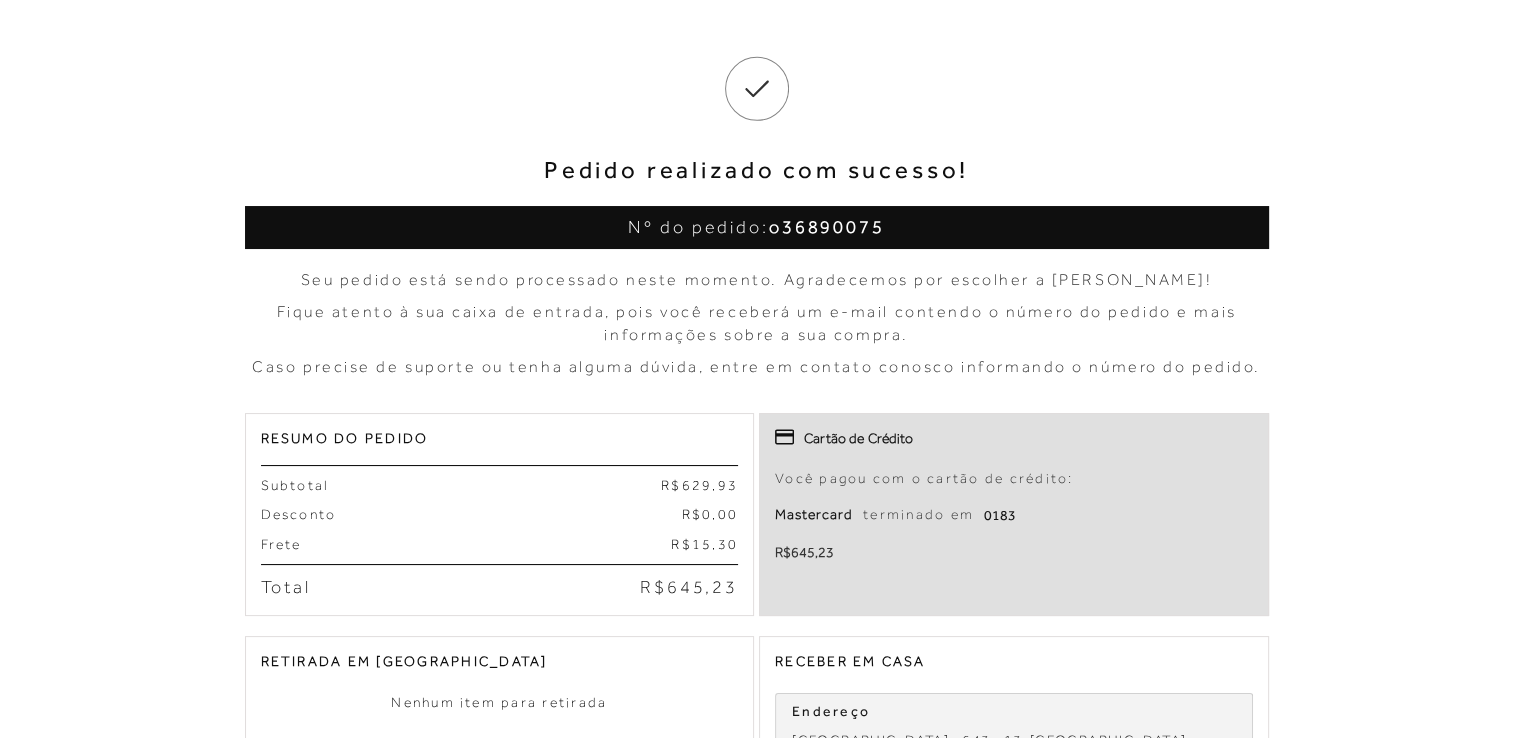 scroll, scrollTop: 0, scrollLeft: 0, axis: both 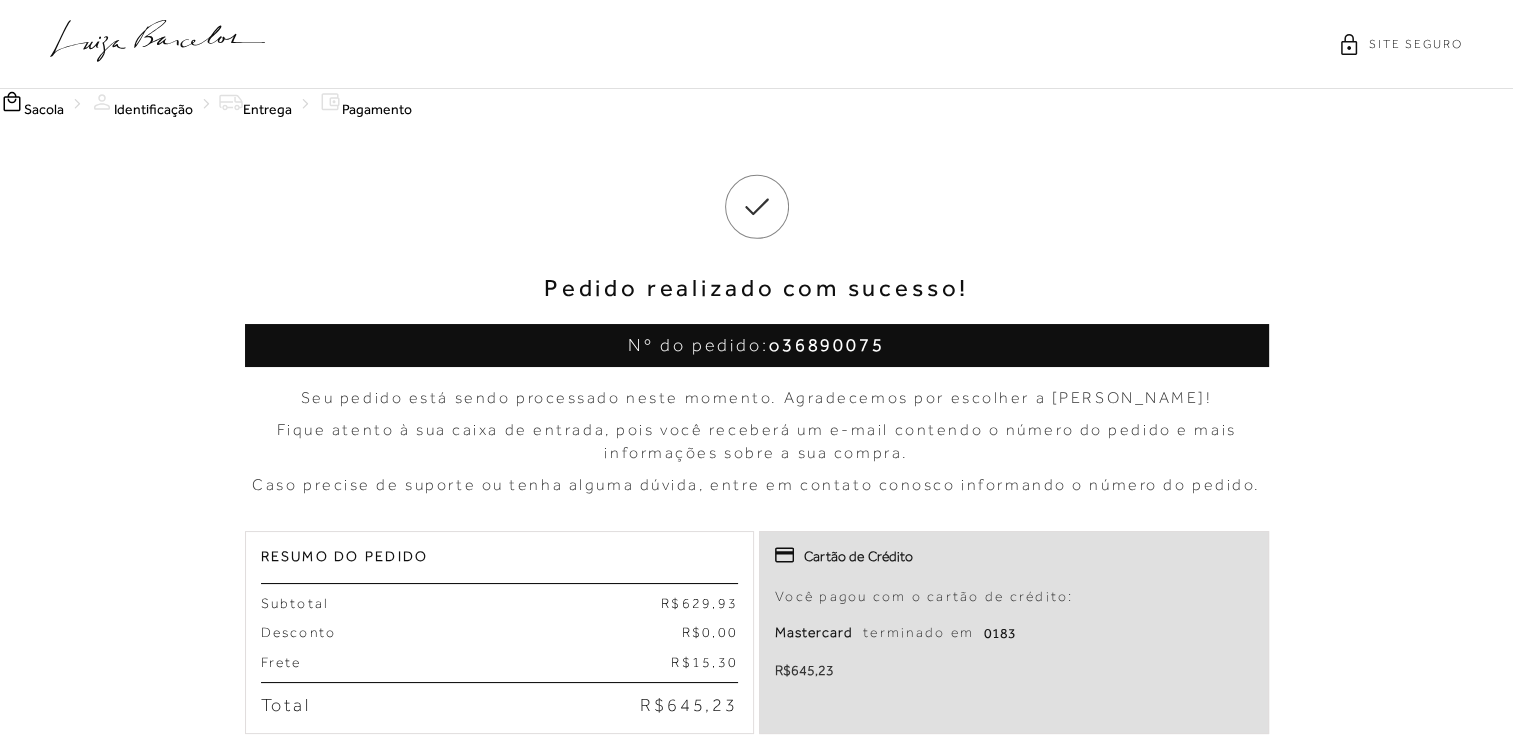 click 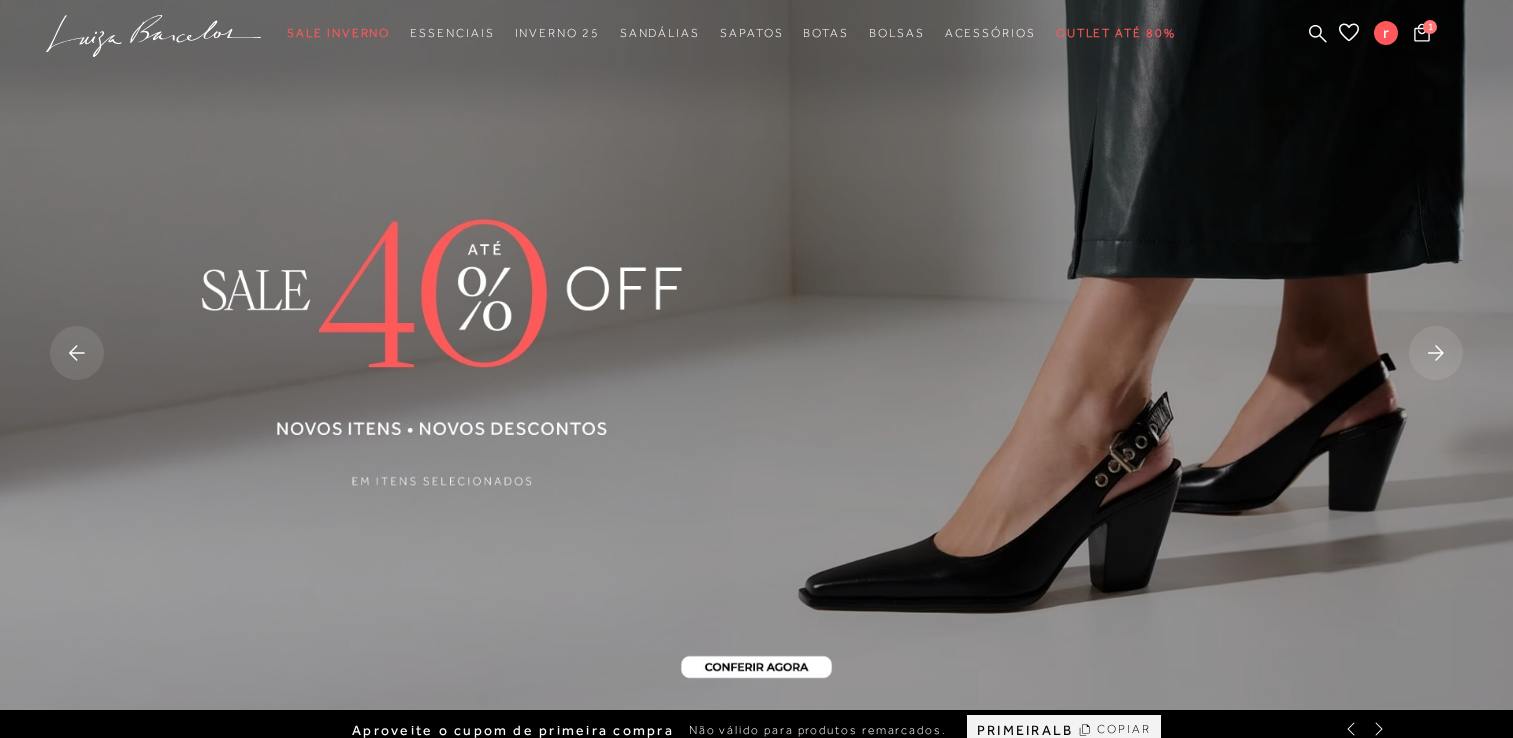scroll, scrollTop: 0, scrollLeft: 0, axis: both 